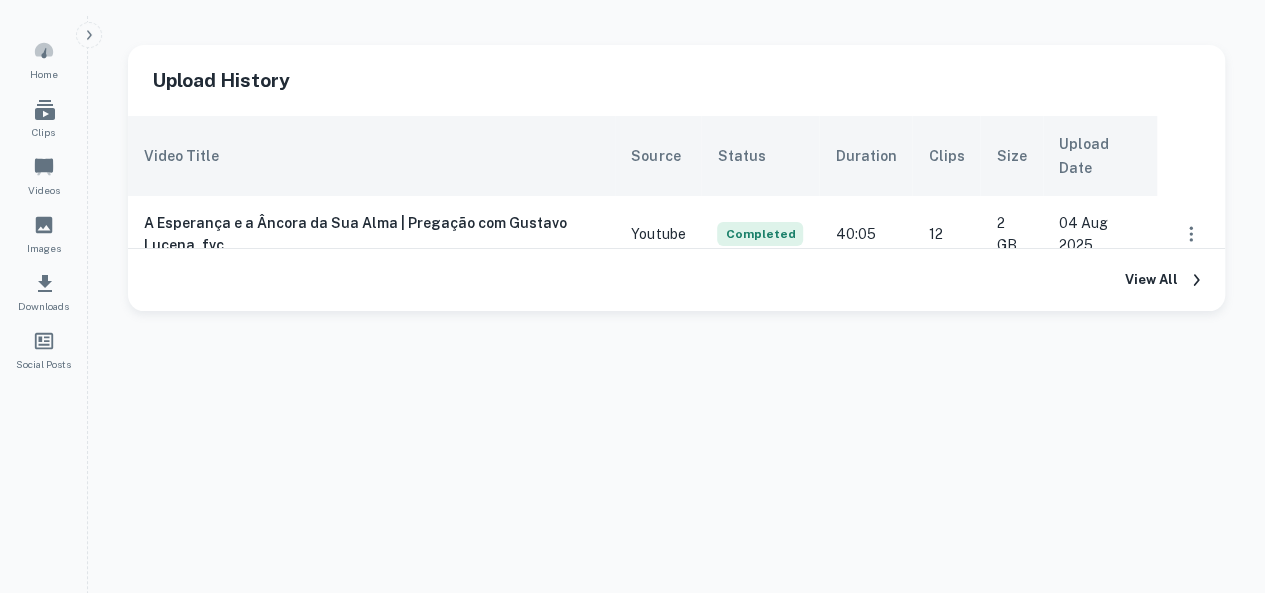scroll, scrollTop: 0, scrollLeft: 0, axis: both 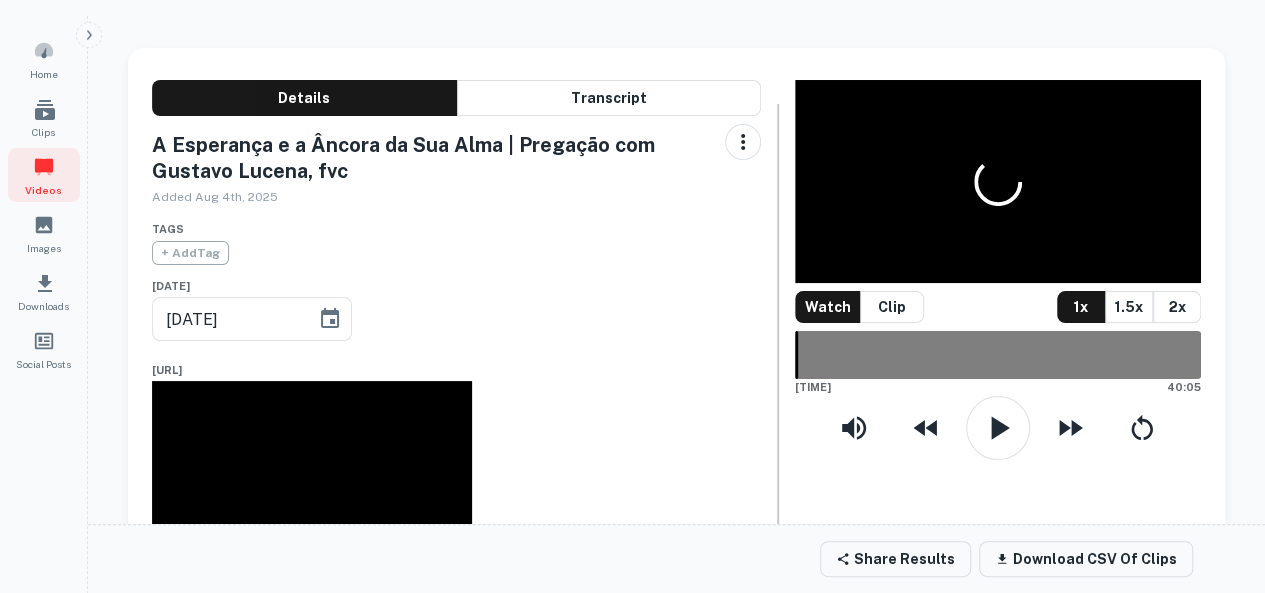 type on "01/08/2025" 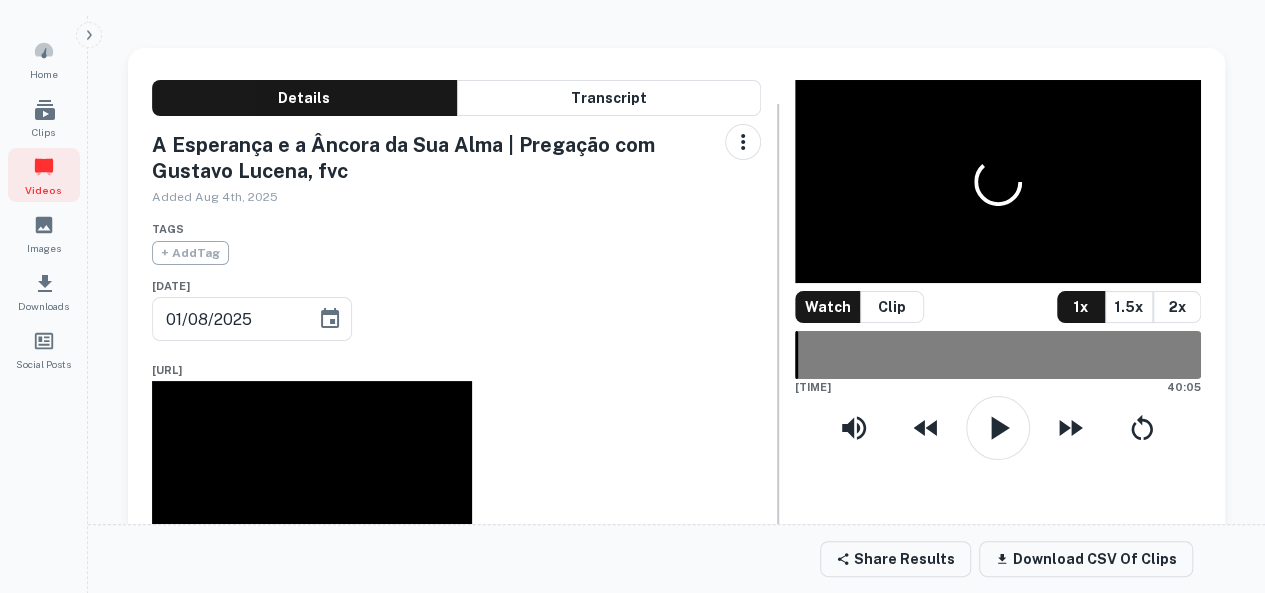 scroll, scrollTop: 334, scrollLeft: 0, axis: vertical 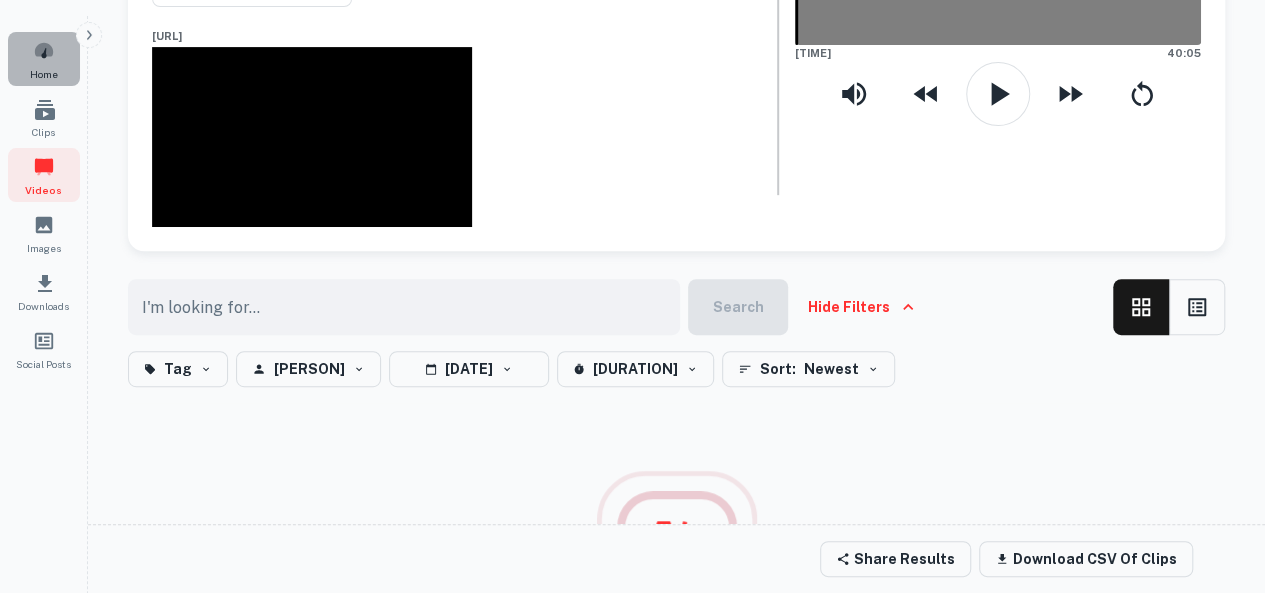 click at bounding box center (44, 51) 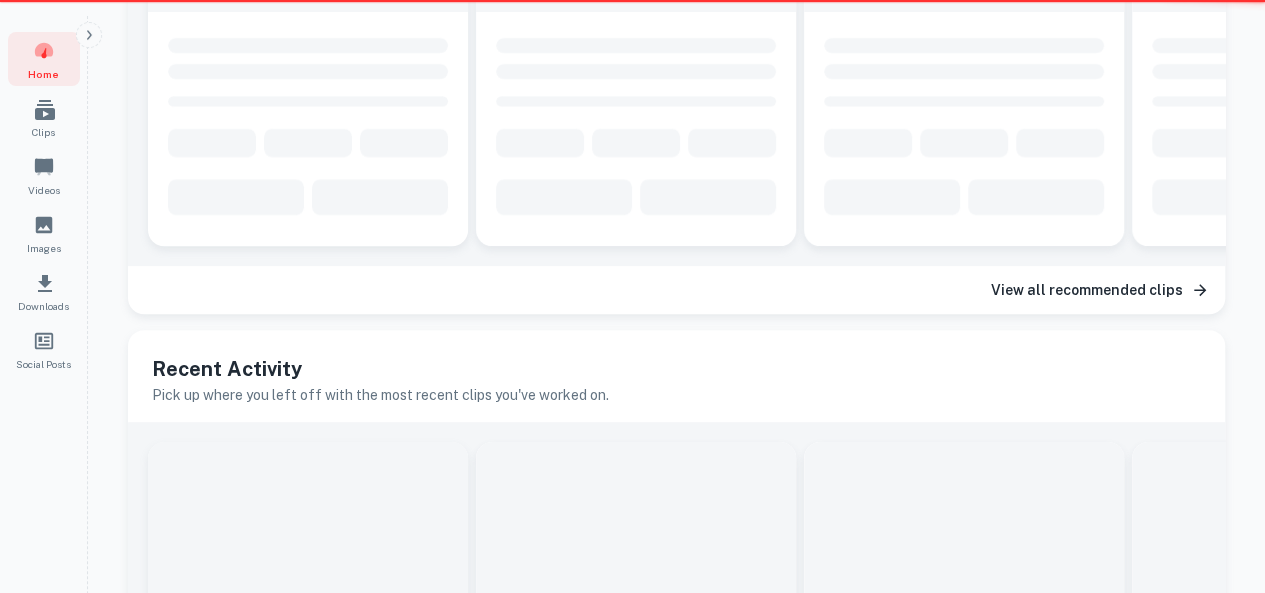 scroll, scrollTop: 0, scrollLeft: 0, axis: both 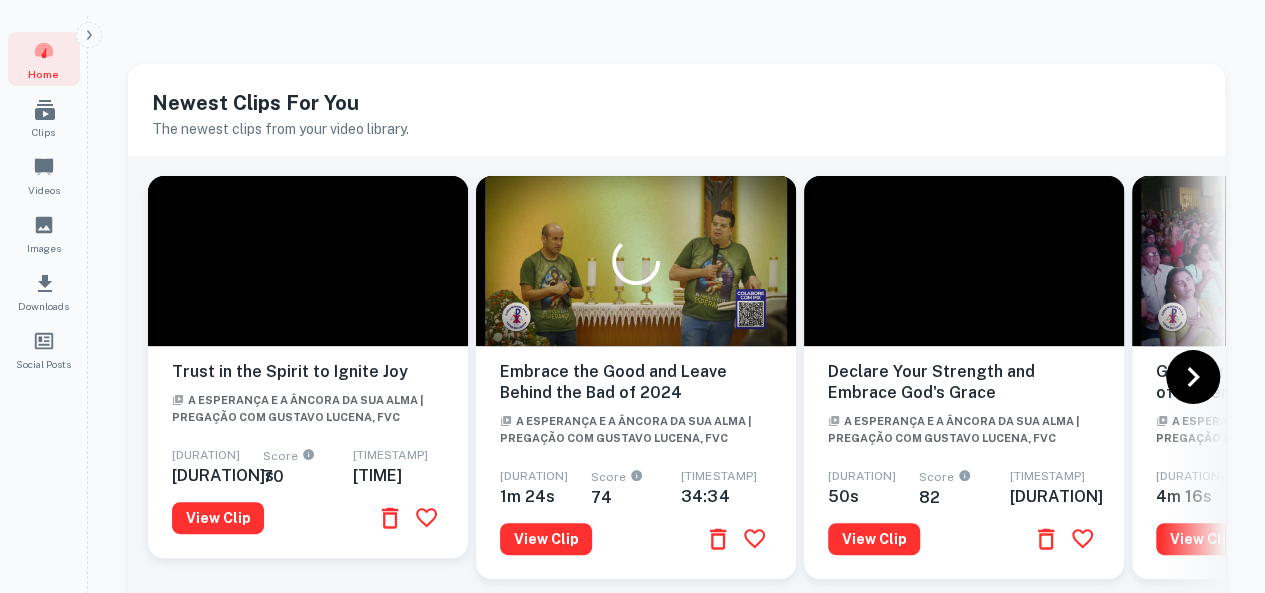 click 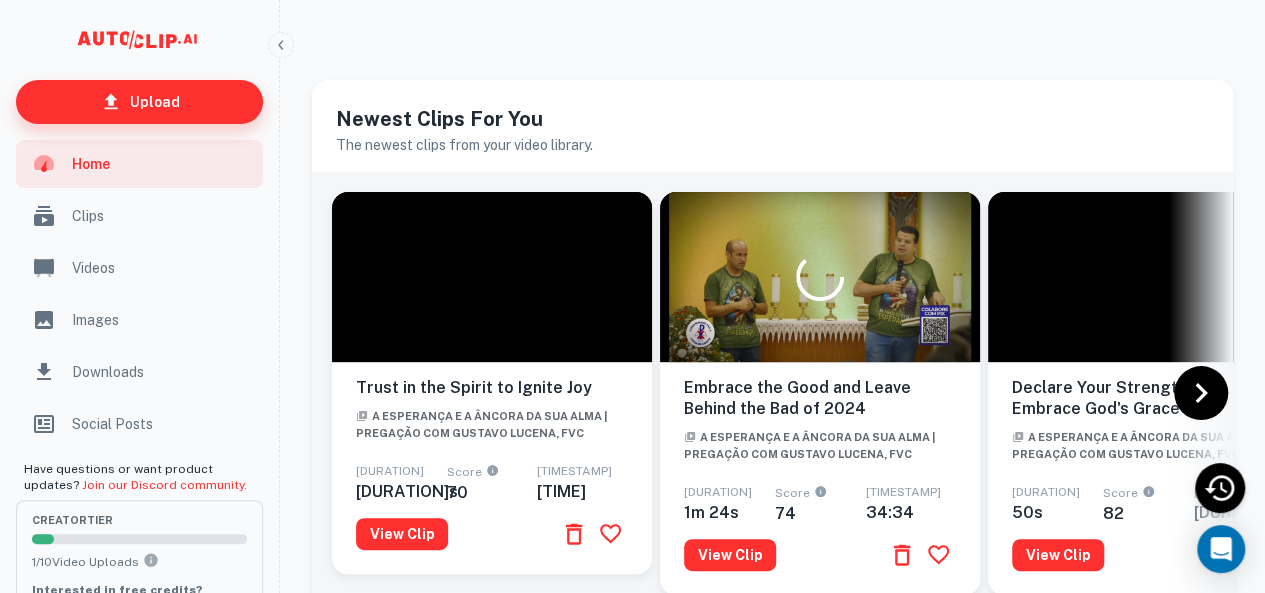 click on "Upload" at bounding box center (155, 102) 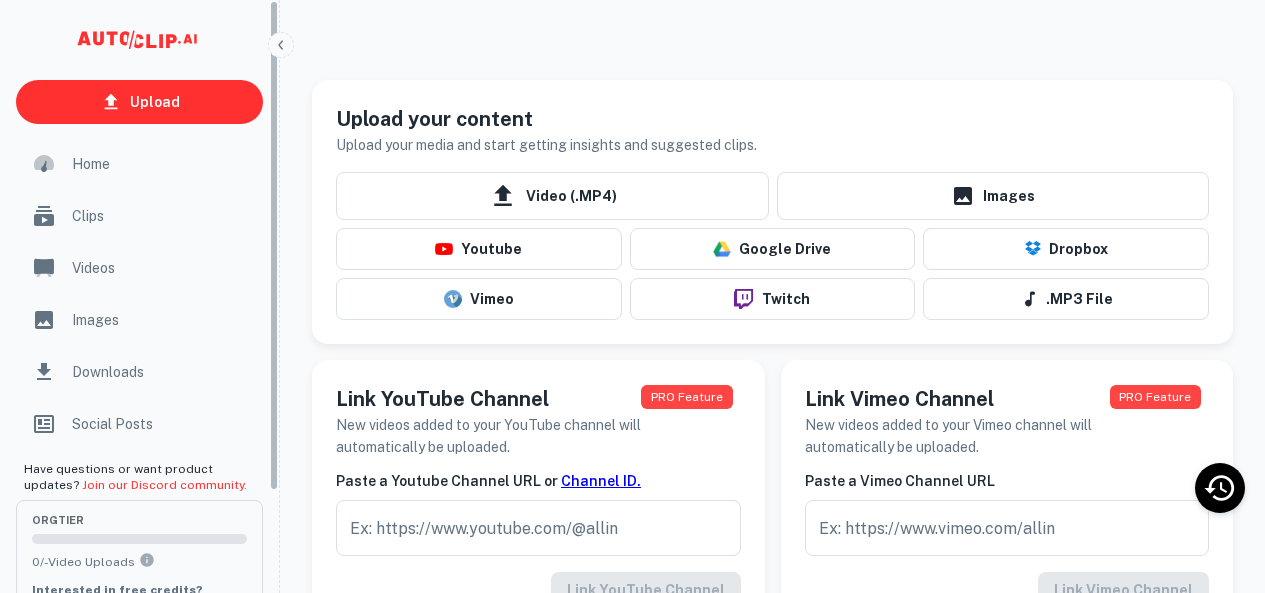 scroll, scrollTop: 0, scrollLeft: 0, axis: both 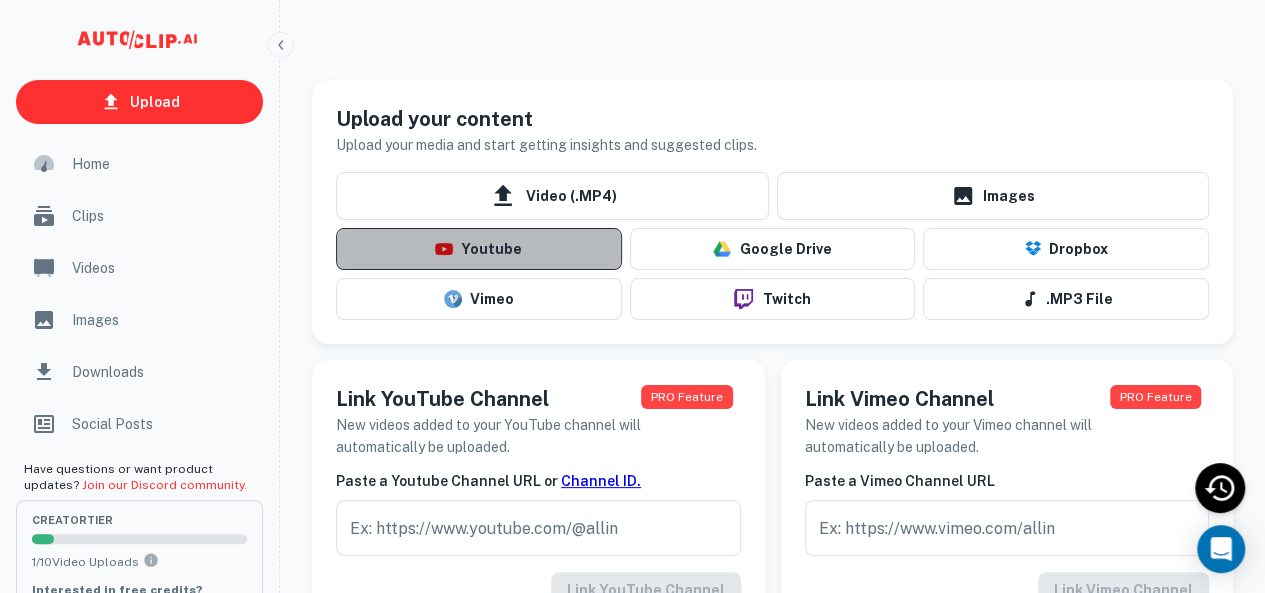 click on "Youtube" at bounding box center (479, 249) 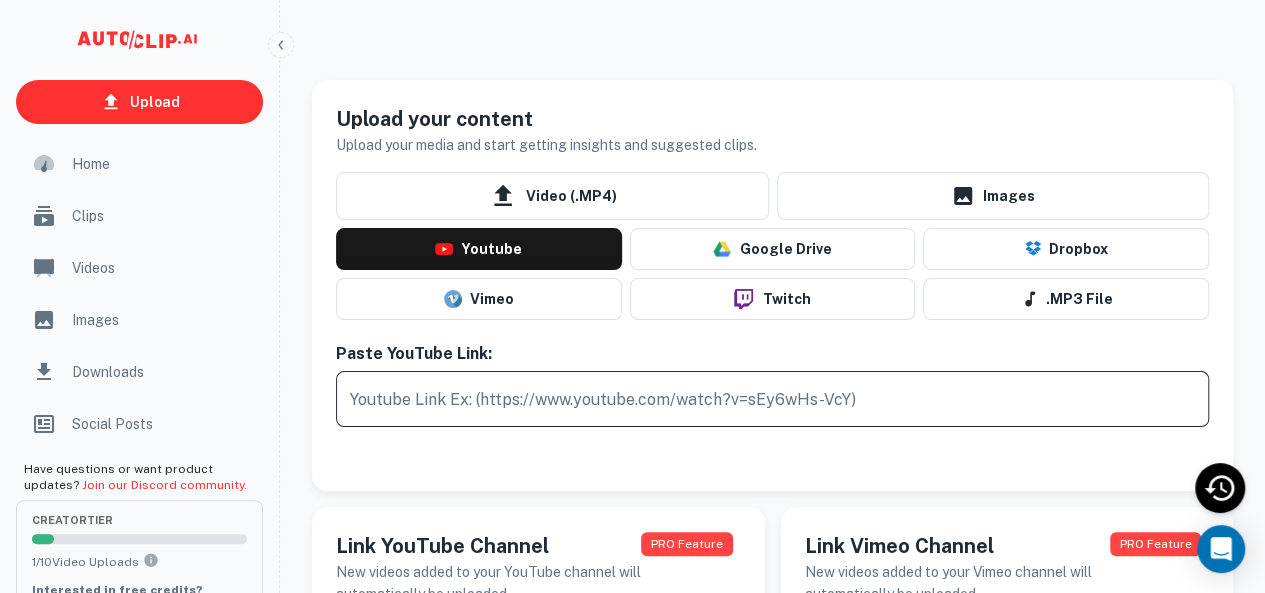 click at bounding box center [772, 399] 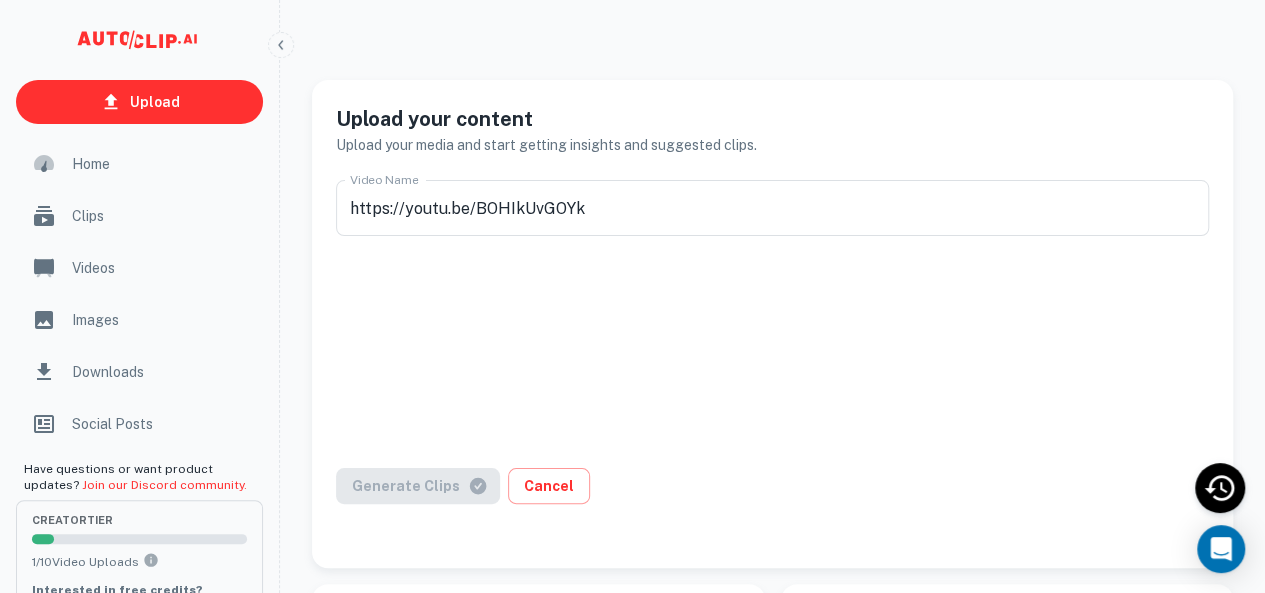 type on "O que tira a Palavra de Deus do seu coração? | Pregação de Gustavo Lucena | Mt 13,1-9" 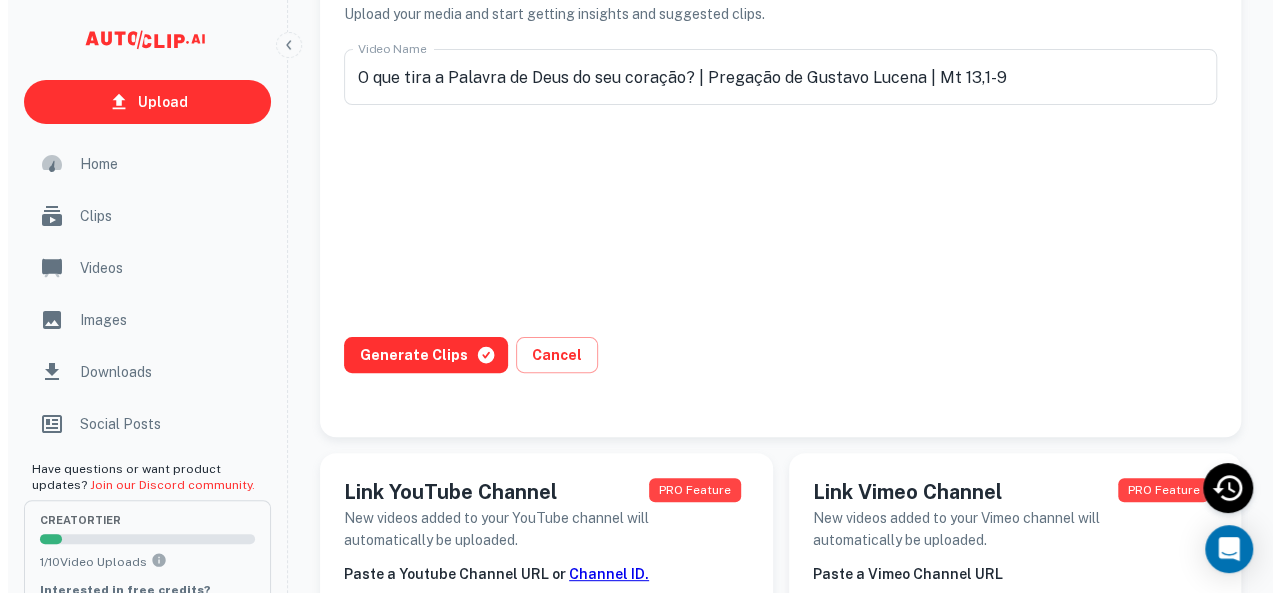 scroll, scrollTop: 100, scrollLeft: 0, axis: vertical 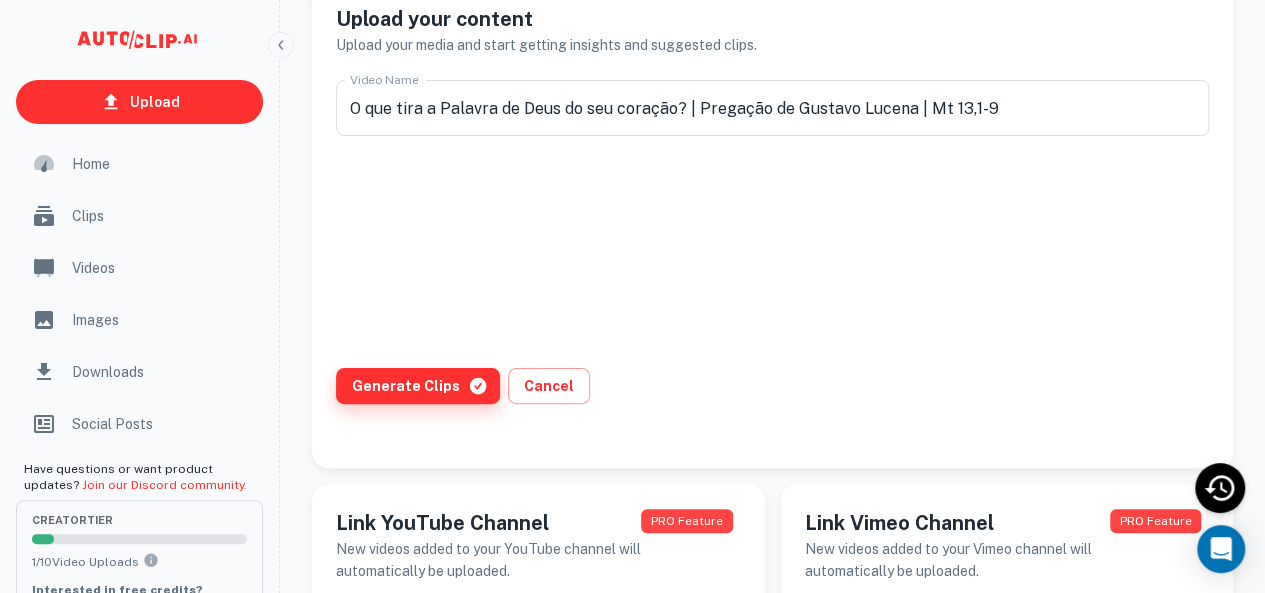 click on "Generate Clips" at bounding box center (418, 386) 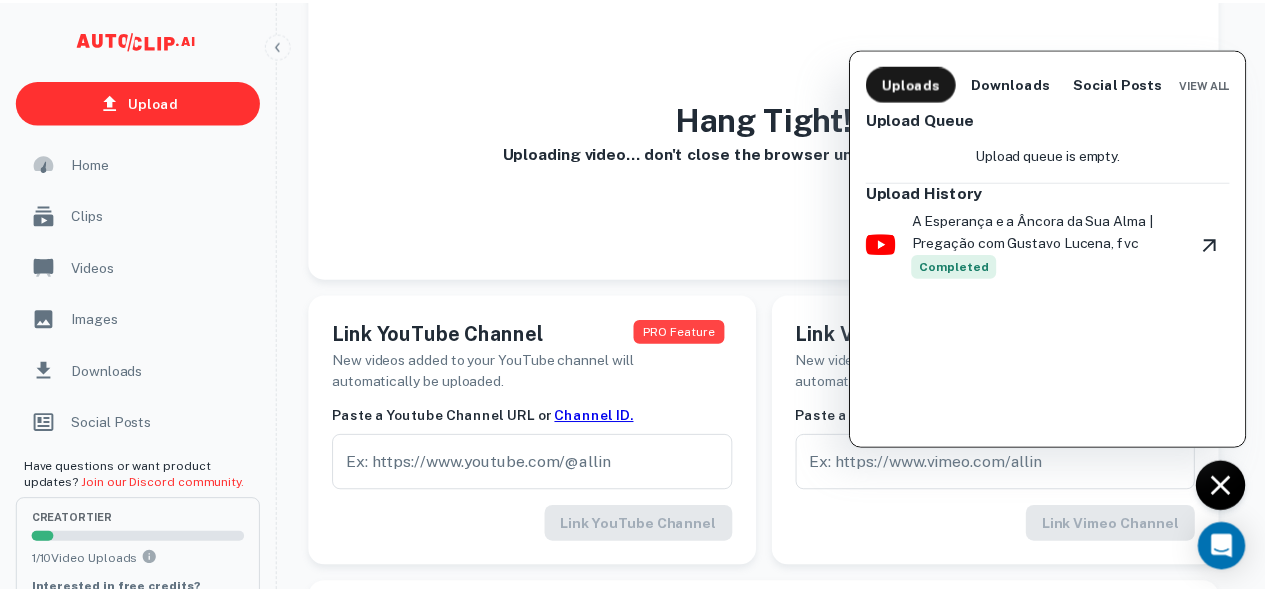 scroll, scrollTop: 0, scrollLeft: 0, axis: both 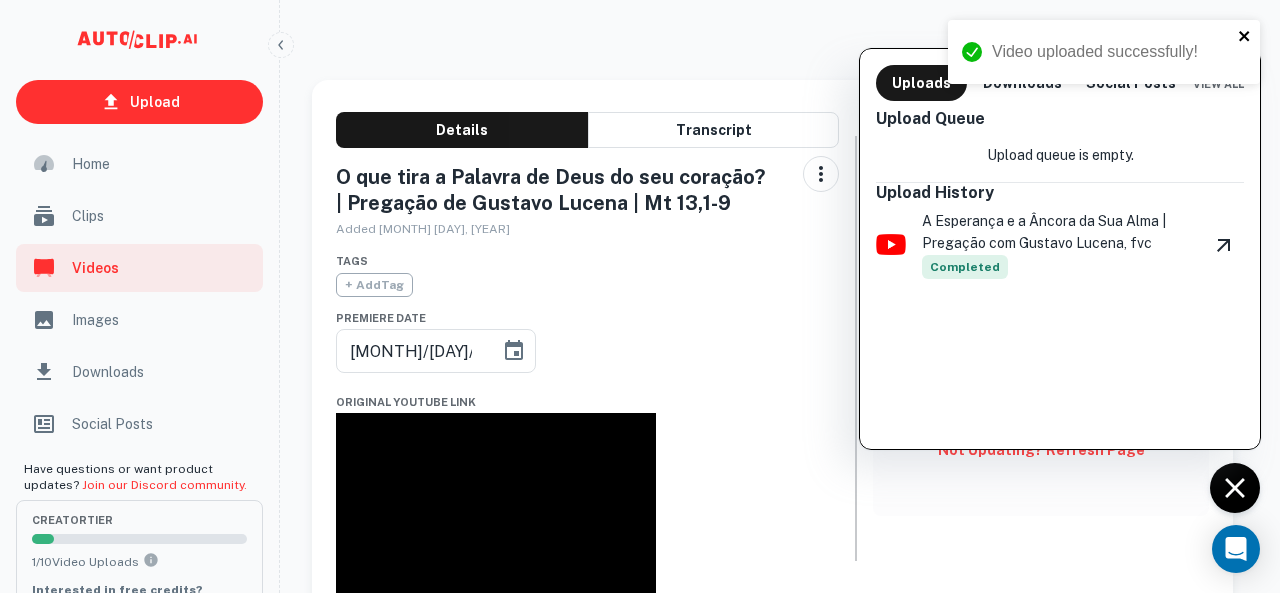 click 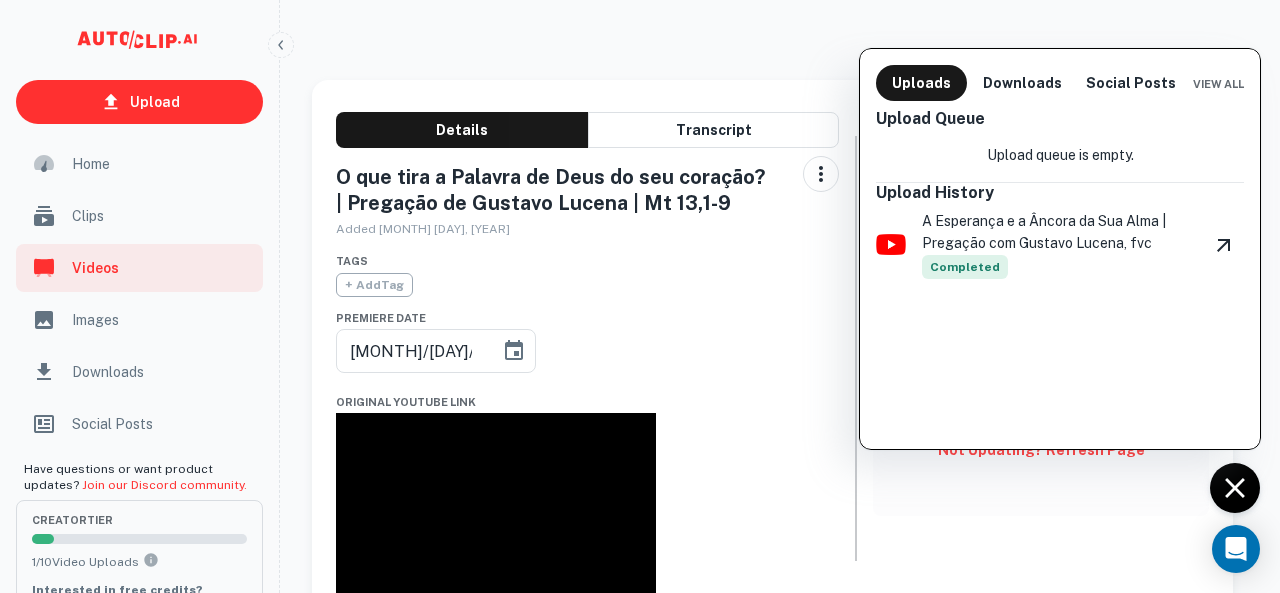 click at bounding box center (640, 296) 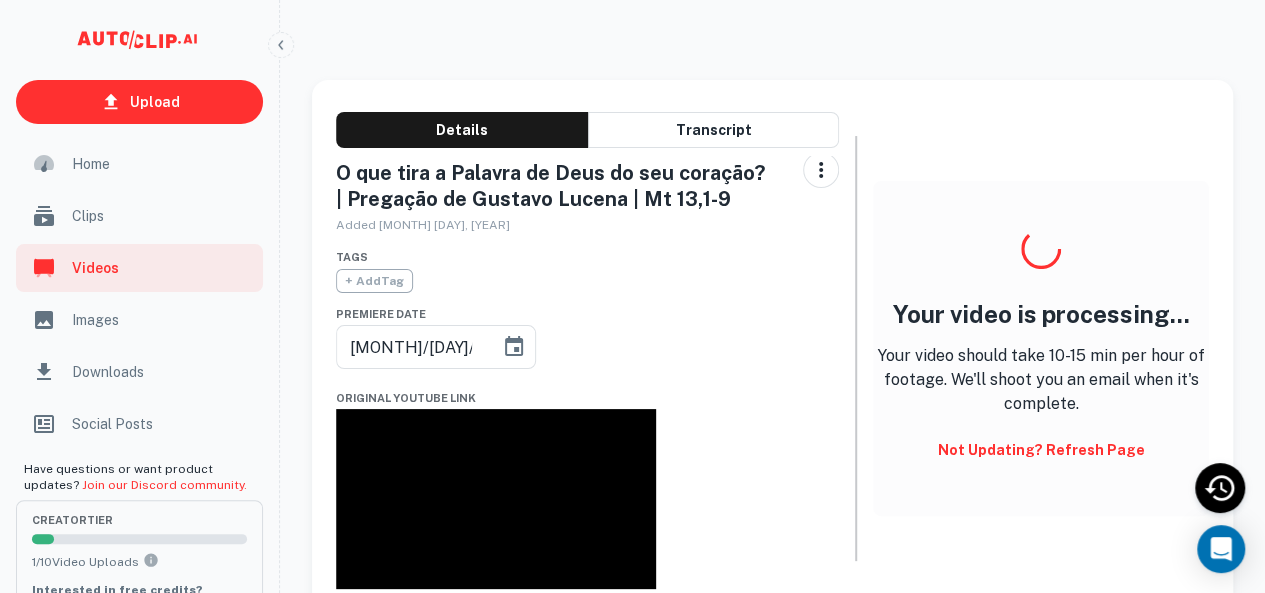 scroll, scrollTop: 6, scrollLeft: 0, axis: vertical 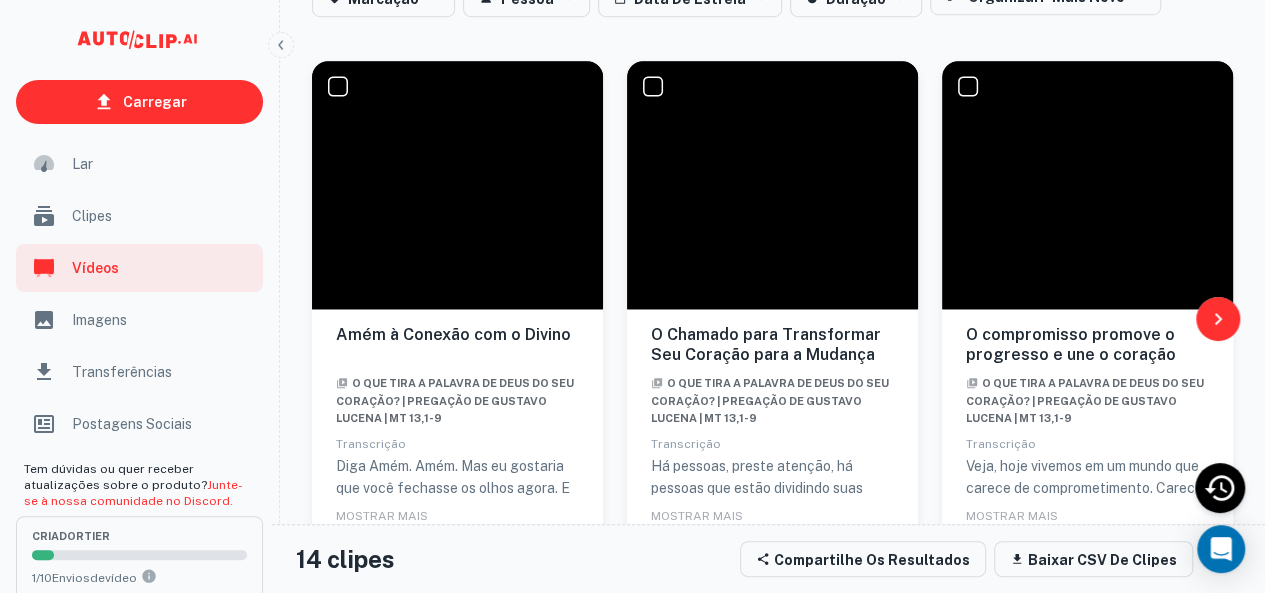 click on "Procurar Ocultar filtros Marcação Pessoa Data de estreia Duração Organizar:   Mais novo Amém à Conexão com o Divino    O que tira a Palavra de Deus do seu coração? | Pregação de Gustavo Lucena | Mt 13,1-9 Transcrição Diga Amém. Amém. Mas eu gostaria que você fechasse os olhos agora. E fechando os olhos, você poderia dizer ao Senhor: você... MOSTRAR MAIS Etiquetas de clipe Emocional + Adicionar  tag Pessoas + Adicionar  Pessoa Duração 36  segundos Pontuação 25 Carimbo de data e hora 29:54 Ver clipe O Chamado para Transformar Seu Coração para a Mudança O que tira a Palavra de Deus do seu coração? | Pregação de Gustavo Lucena | Mt 13,1-9 Transcrição MOSTRAR MAIS Etiquetas de clipe Emocional Inspirador + Adicionar  tag Pessoas + Adicionar  Pessoa Duração 48  segundos Pontuação 75 Carimbo de data e hora 29:06 Ver clipe O compromisso promove o progresso e une o coração   O que tira a Palavra de Deus do seu coração? | Pregação de Gustavo Lucena | Mt 13,1-9 Transcrição tag s" at bounding box center (772, 1262) 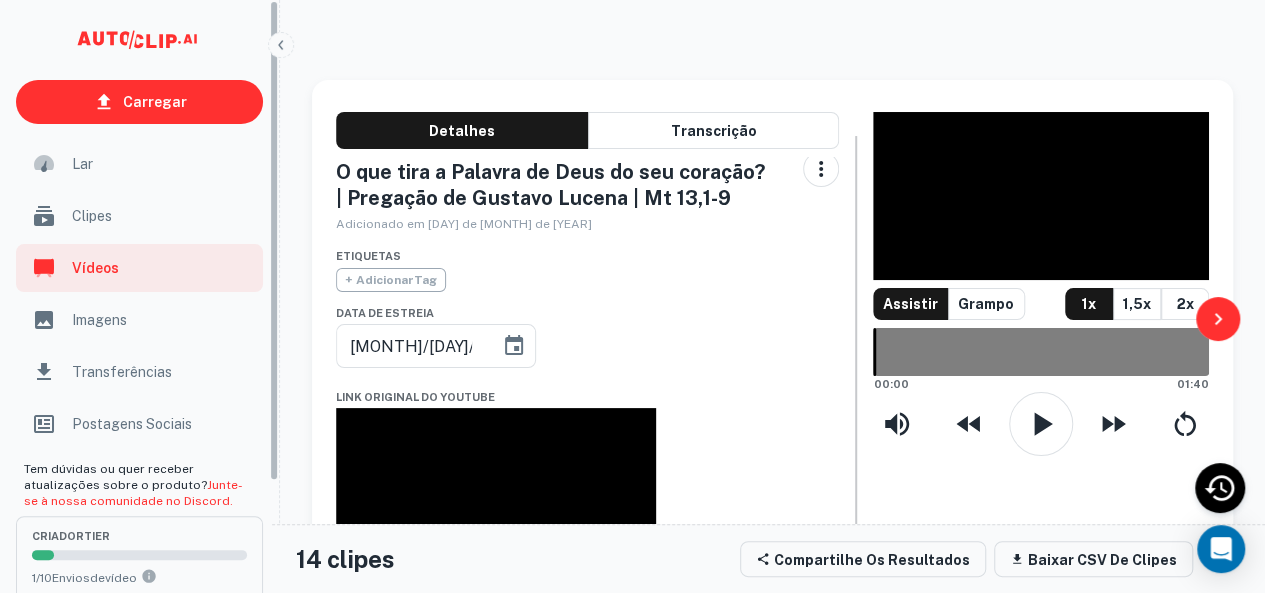 scroll, scrollTop: 0, scrollLeft: 0, axis: both 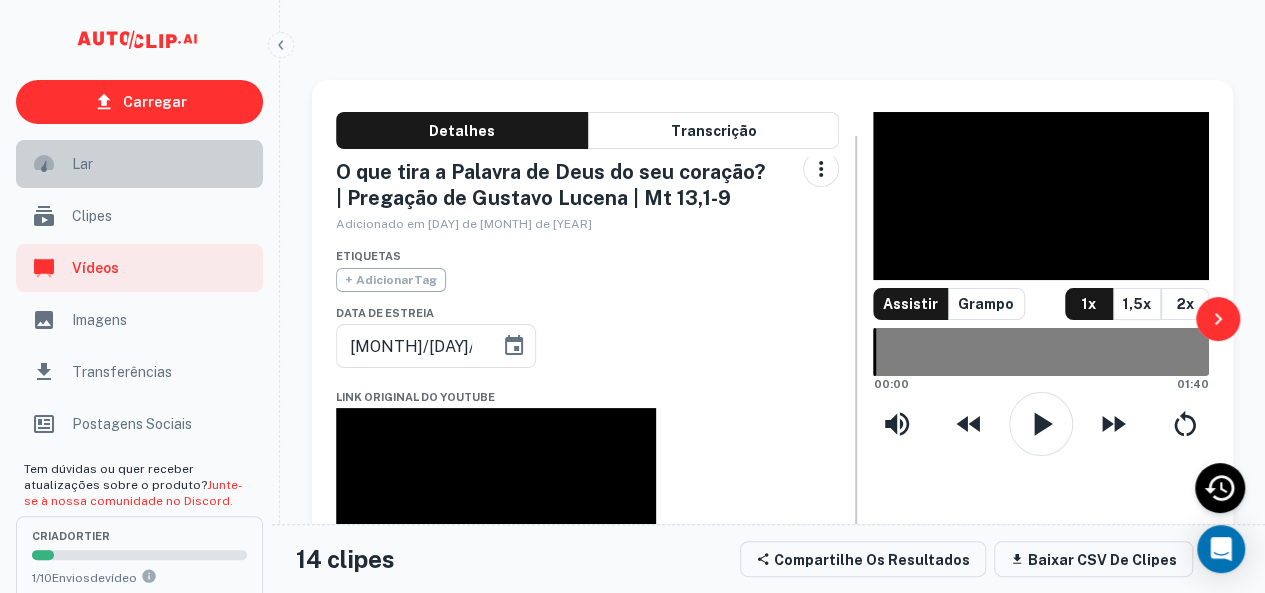 click on "Lar" at bounding box center (82, 164) 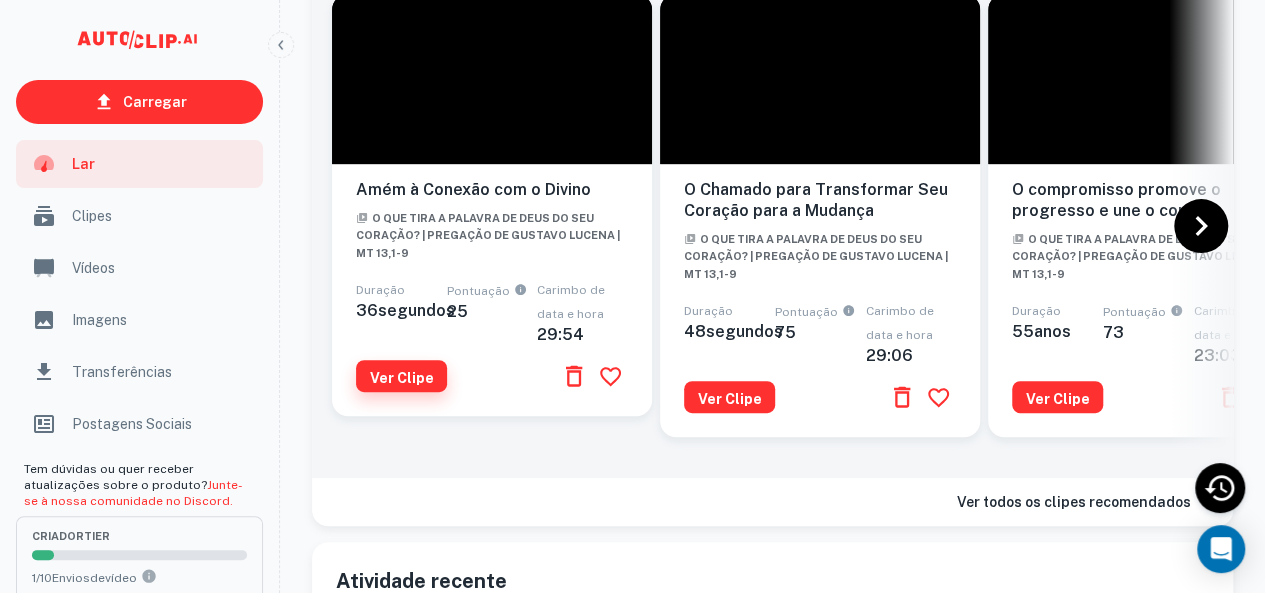 scroll, scrollTop: 200, scrollLeft: 0, axis: vertical 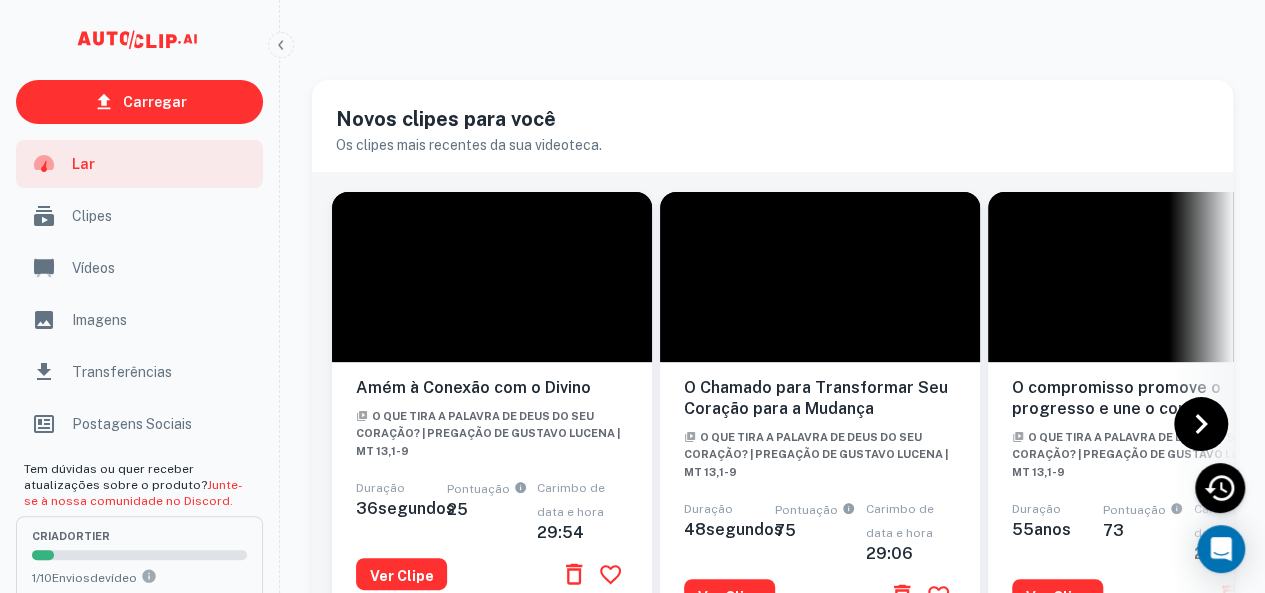 click on "Lar" at bounding box center (161, 164) 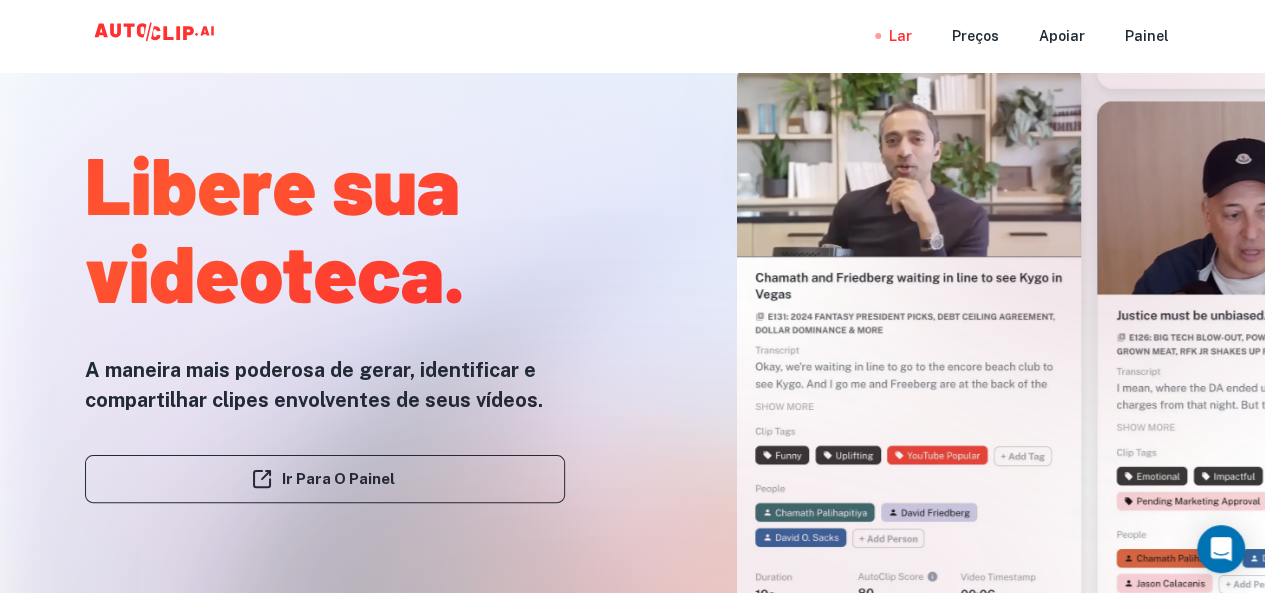 click at bounding box center (633, 593) 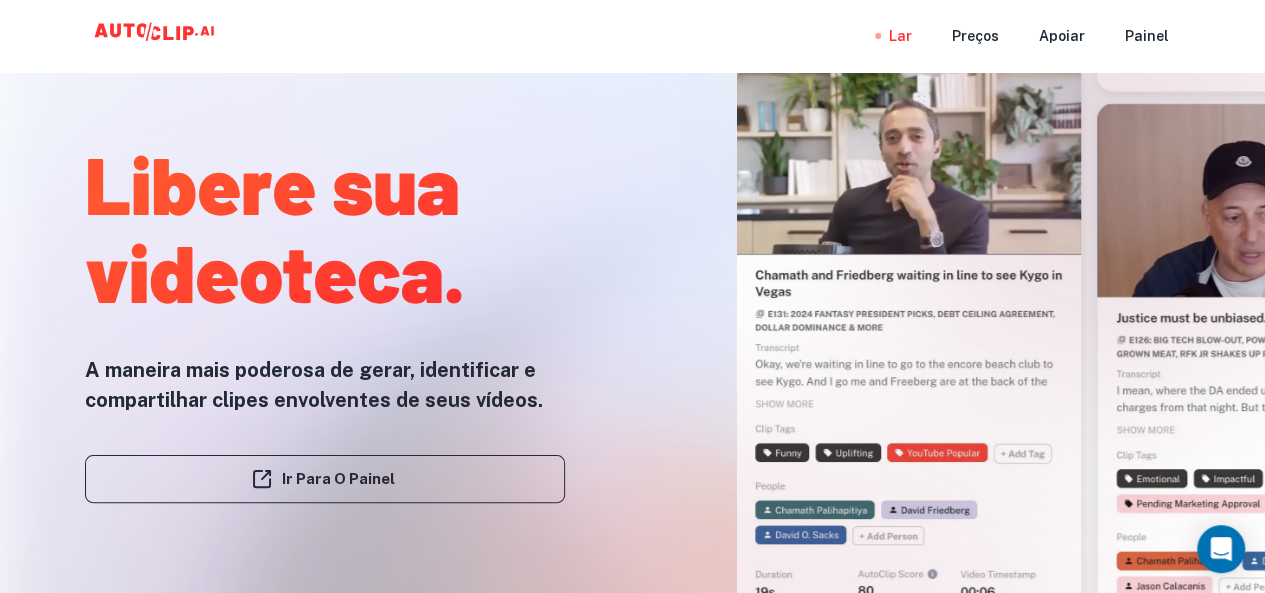 click at bounding box center [633, 593] 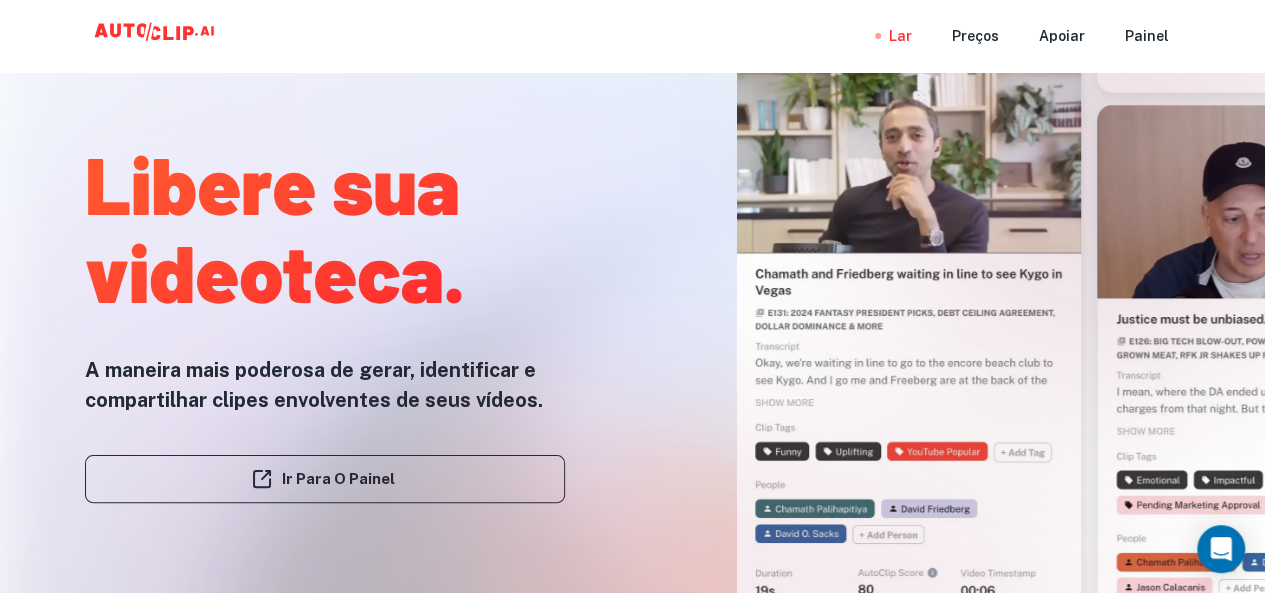 click at bounding box center [633, 593] 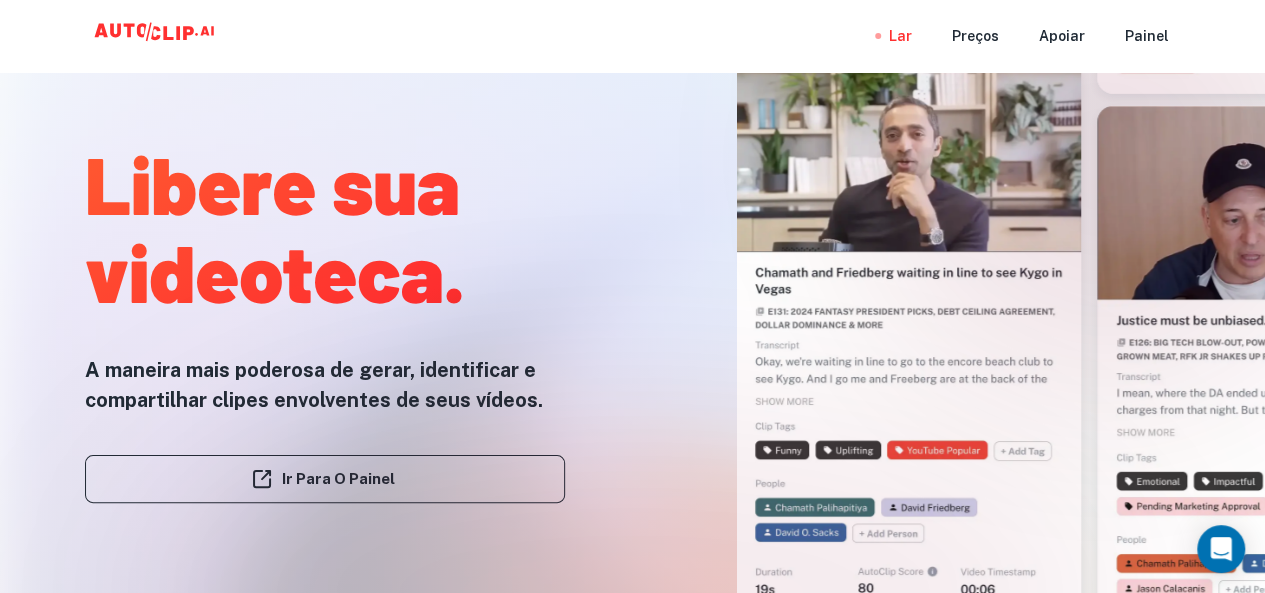 click at bounding box center [633, 593] 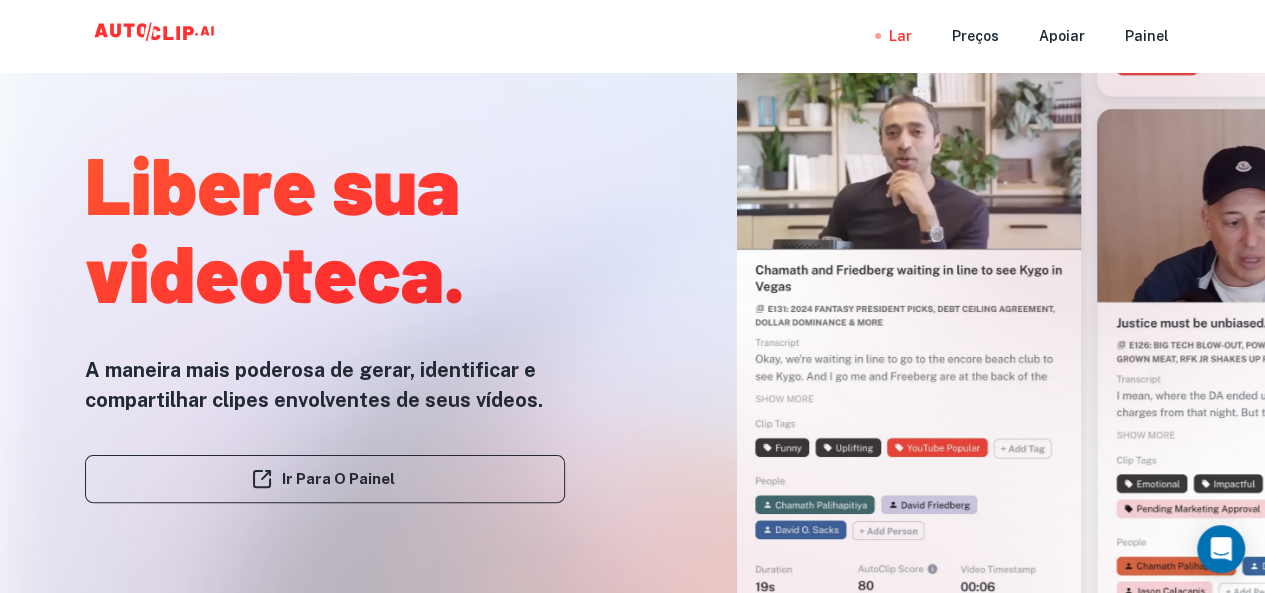 click on "A maneira mais poderosa de gerar, identificar e compartilhar clipes envolventes de seus vídeos." at bounding box center [314, 385] 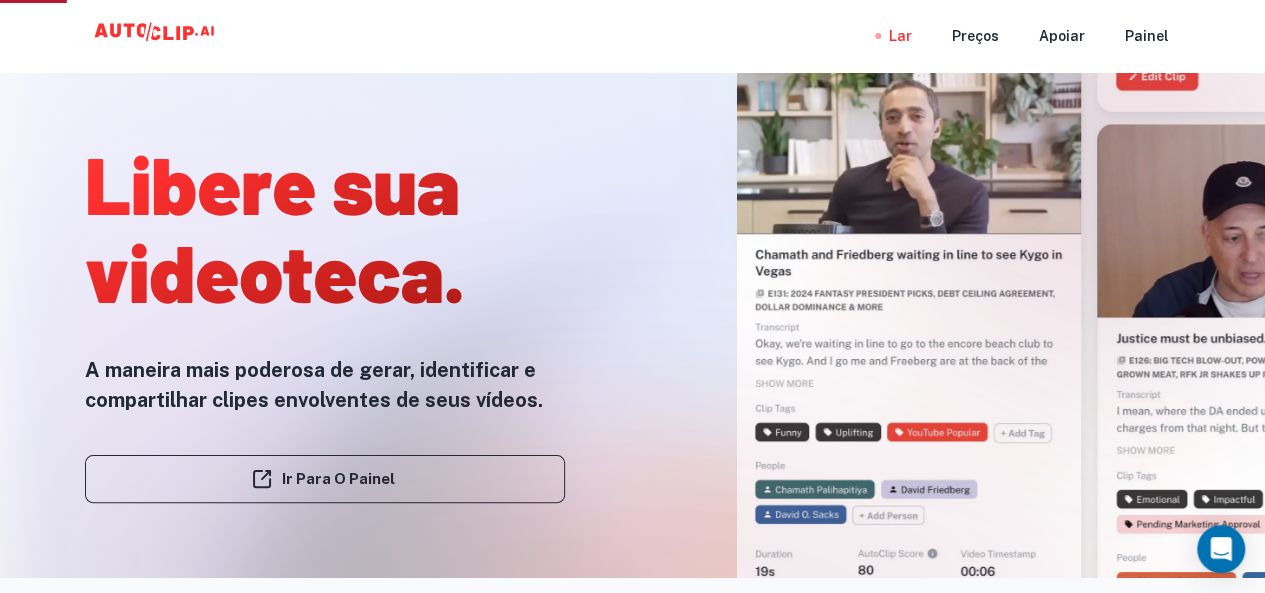 scroll, scrollTop: 0, scrollLeft: 0, axis: both 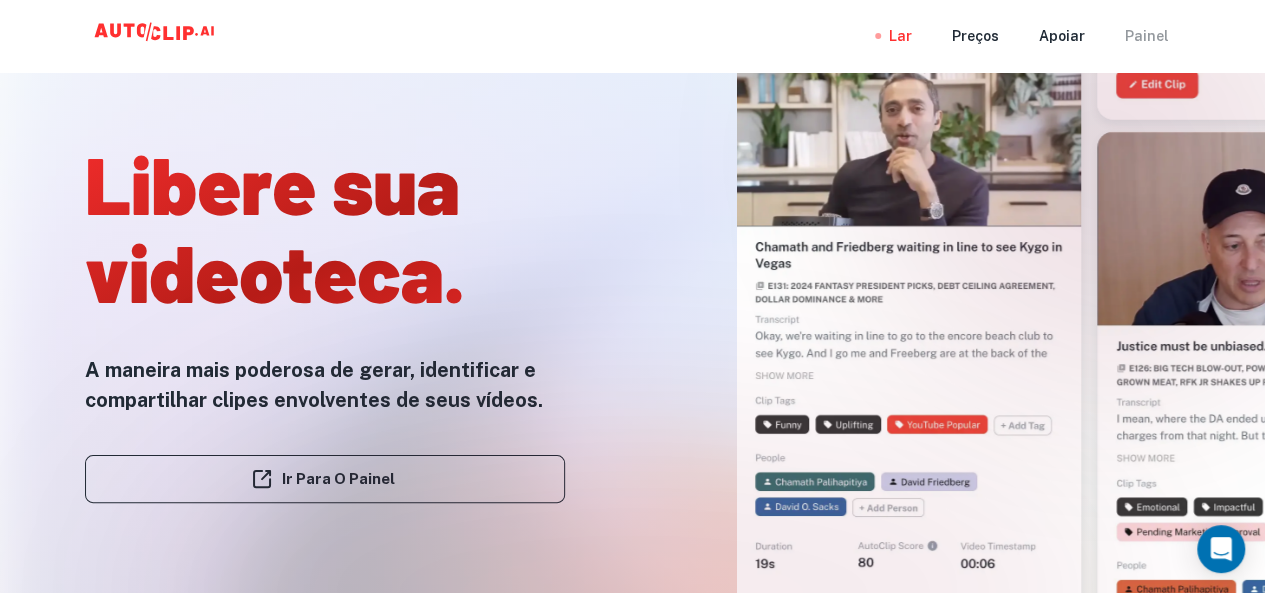 click on "Painel" at bounding box center (1147, 37) 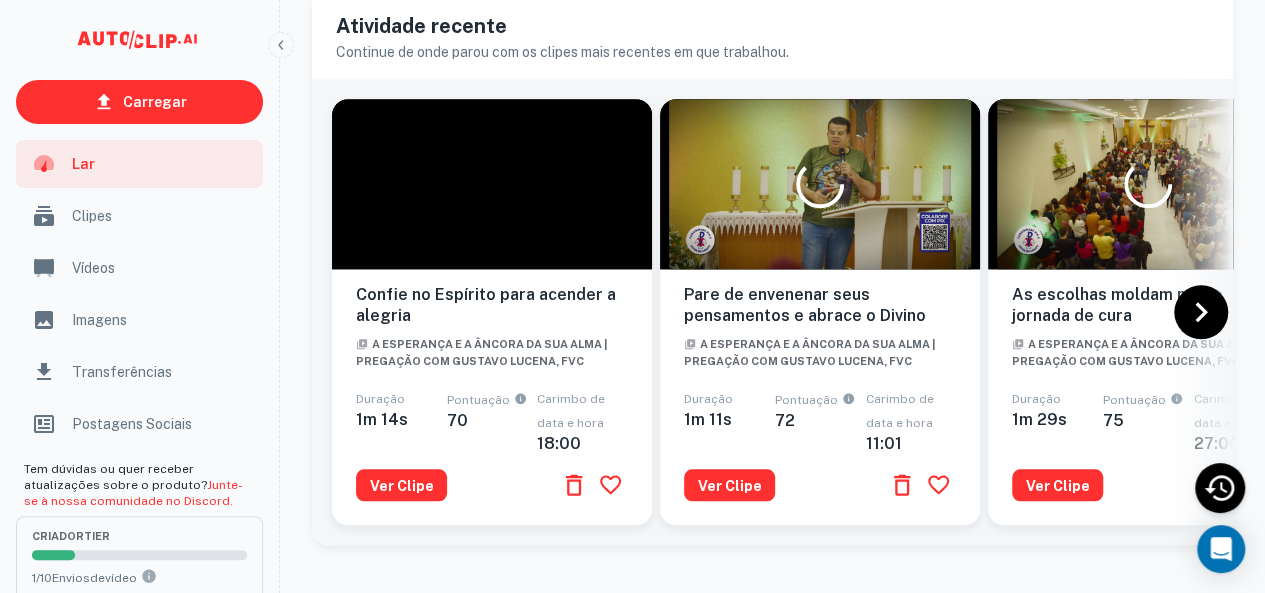 scroll, scrollTop: 0, scrollLeft: 0, axis: both 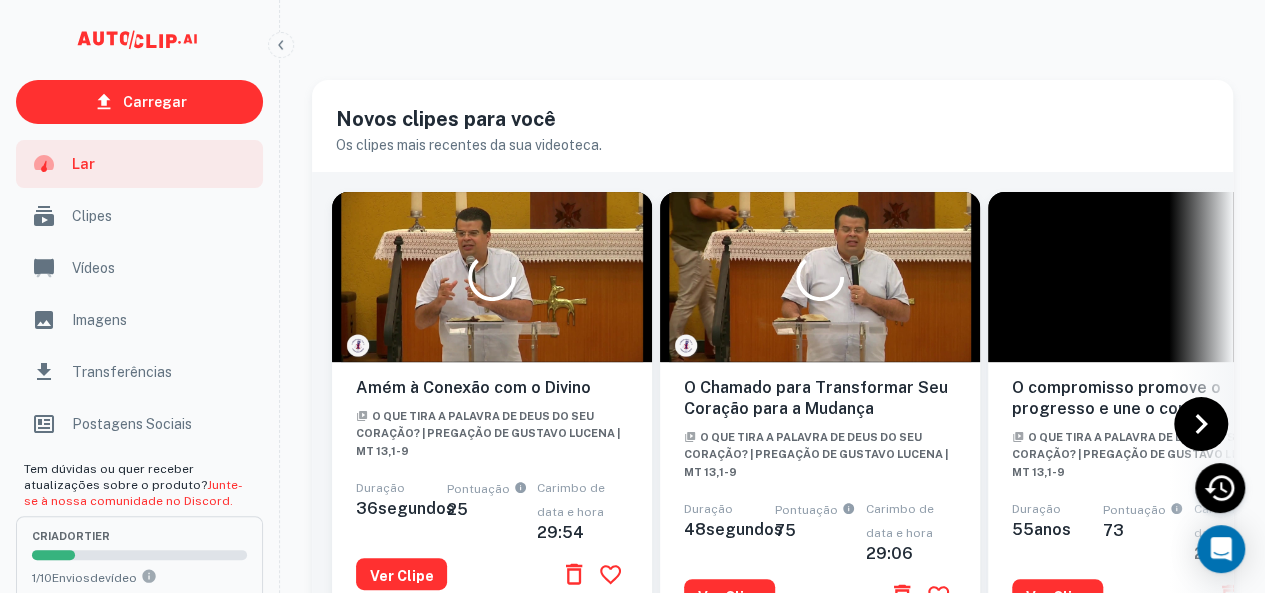 click on "Clipes" at bounding box center (139, 216) 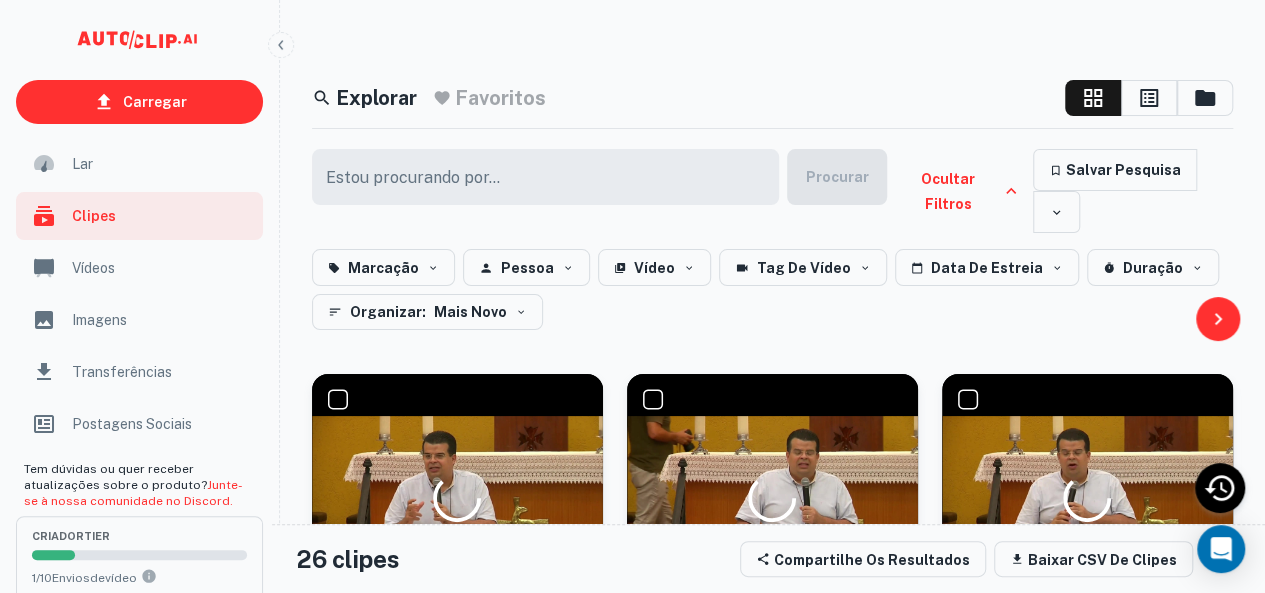 click on "Lar" at bounding box center (139, 164) 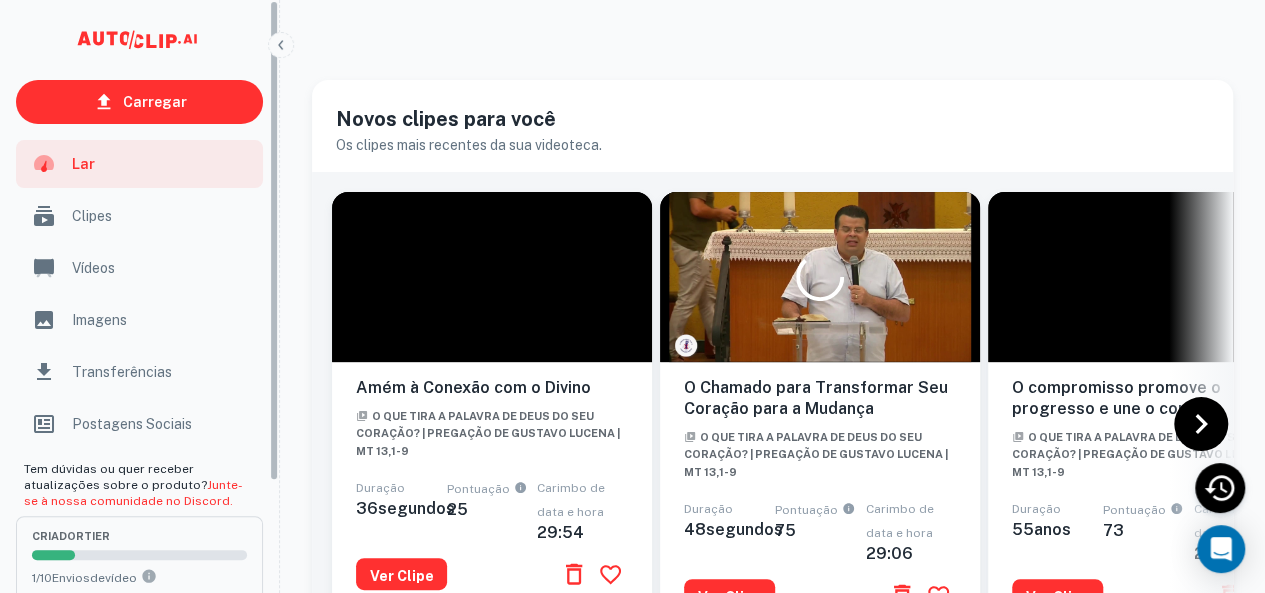 scroll, scrollTop: 0, scrollLeft: 0, axis: both 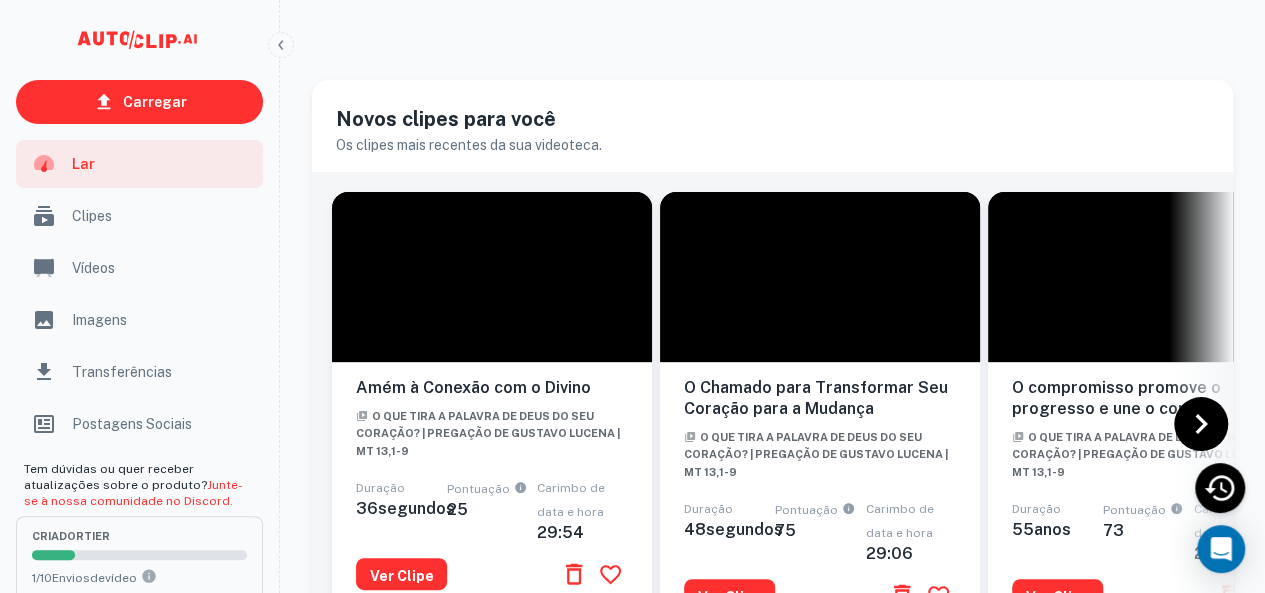 click 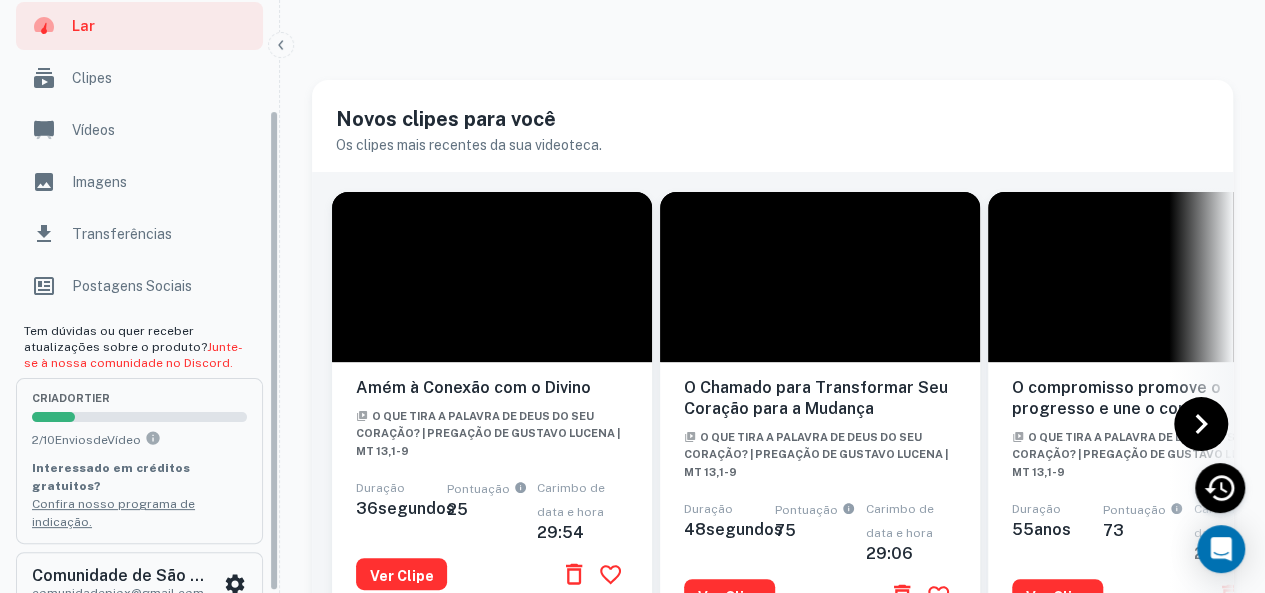 scroll, scrollTop: 0, scrollLeft: 0, axis: both 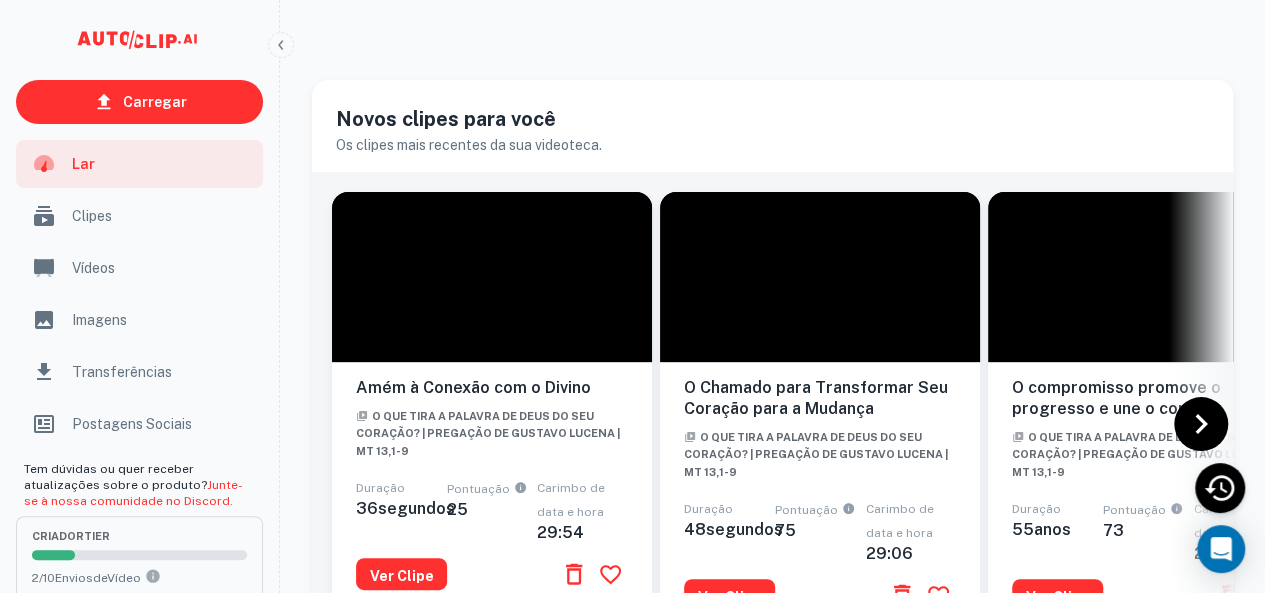 click on "Lar" at bounding box center (161, 164) 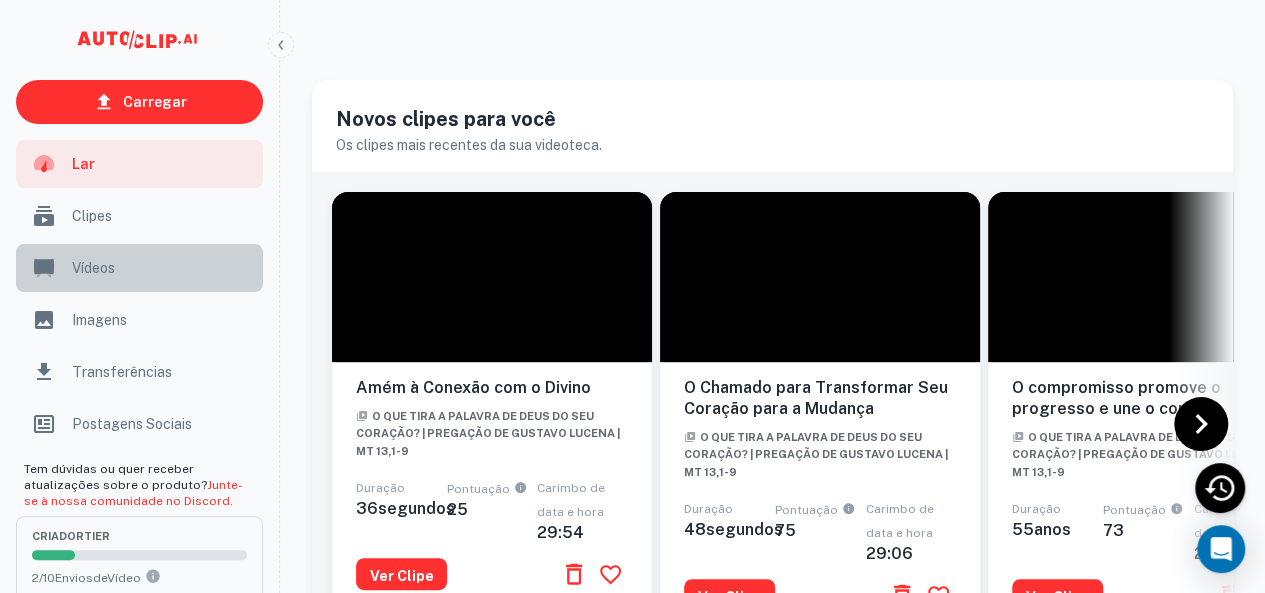 click on "Vídeos" at bounding box center [161, 268] 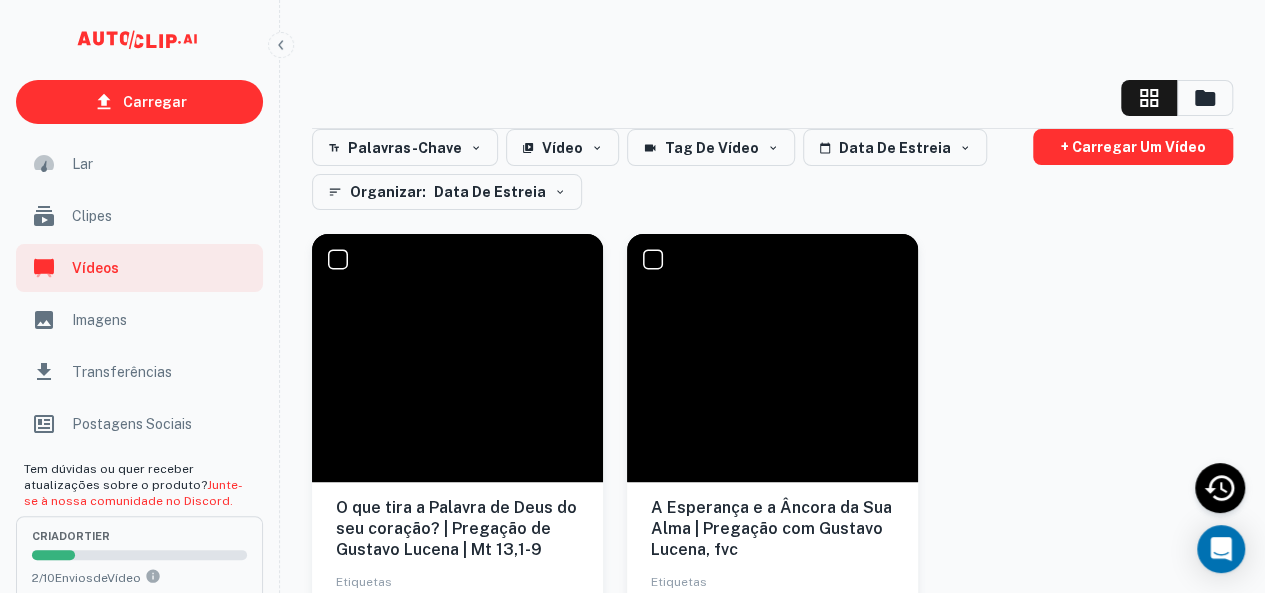 click on "Lar" at bounding box center [161, 164] 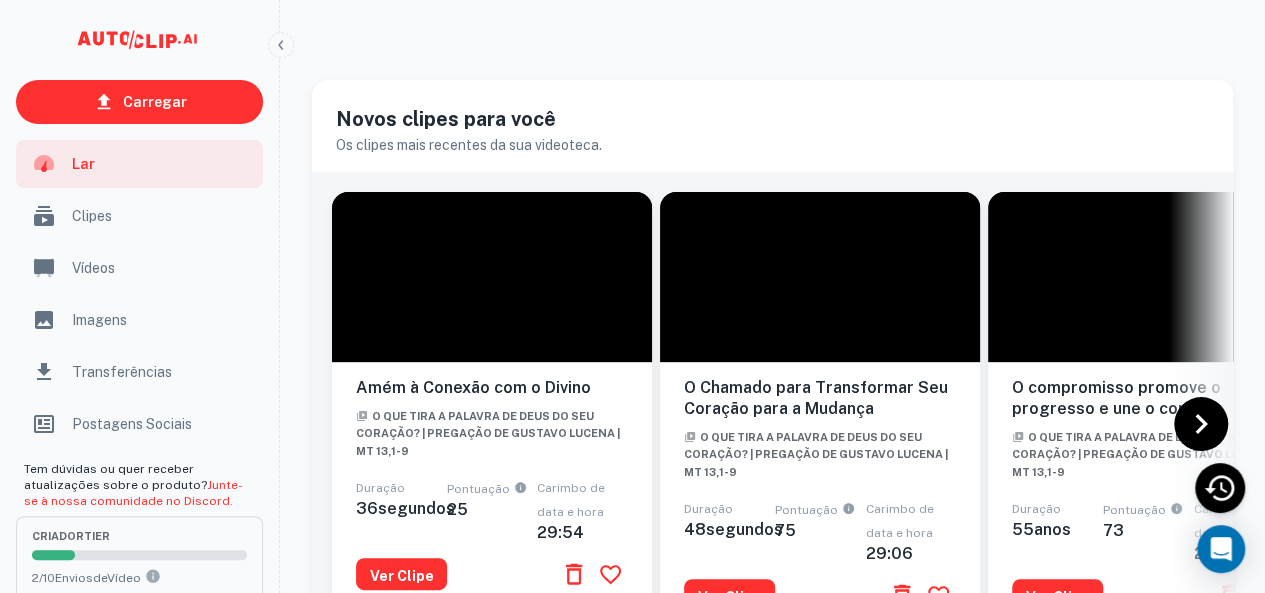 click on "Vídeos" at bounding box center [93, 268] 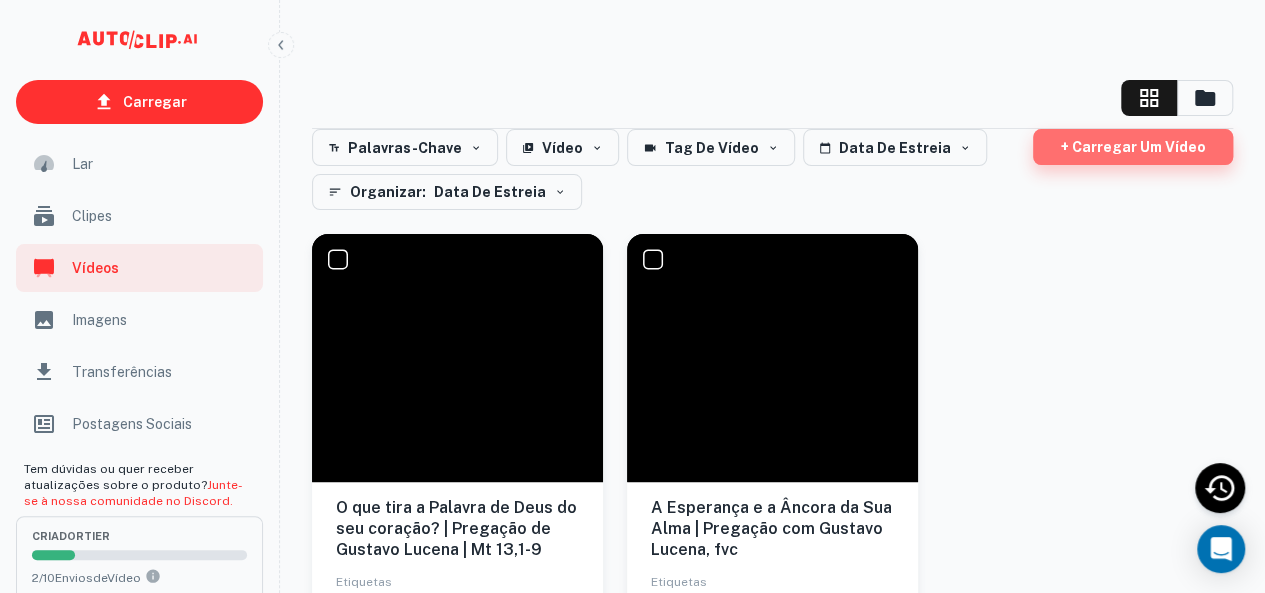 click on "+ Carregar um vídeo" 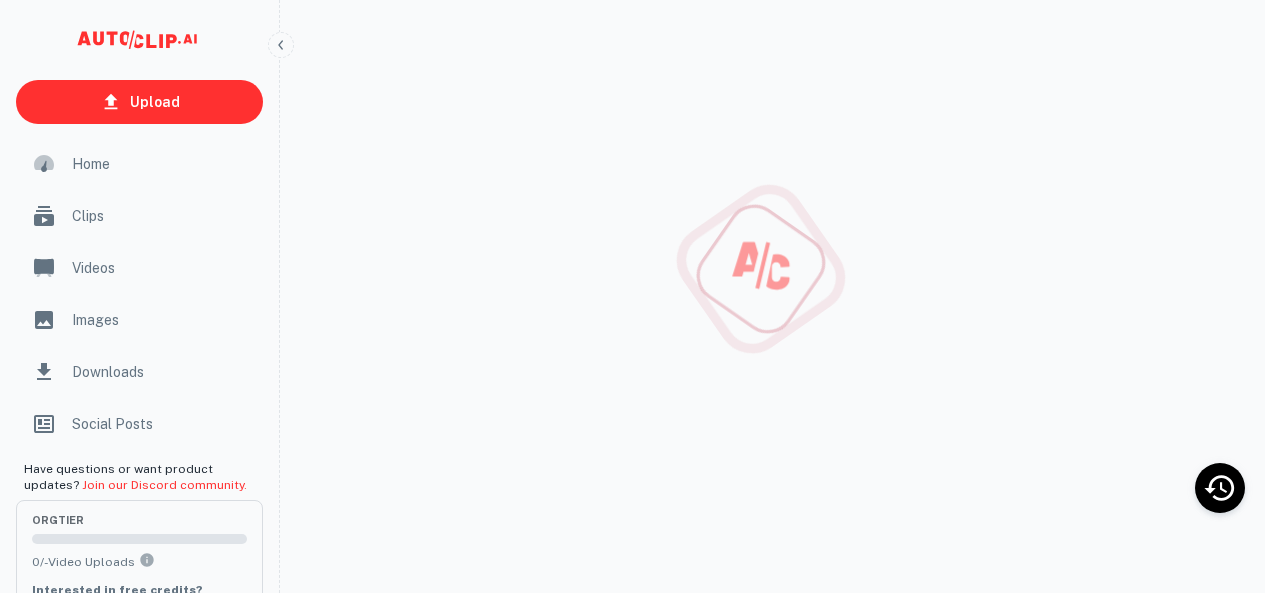 scroll, scrollTop: 0, scrollLeft: 0, axis: both 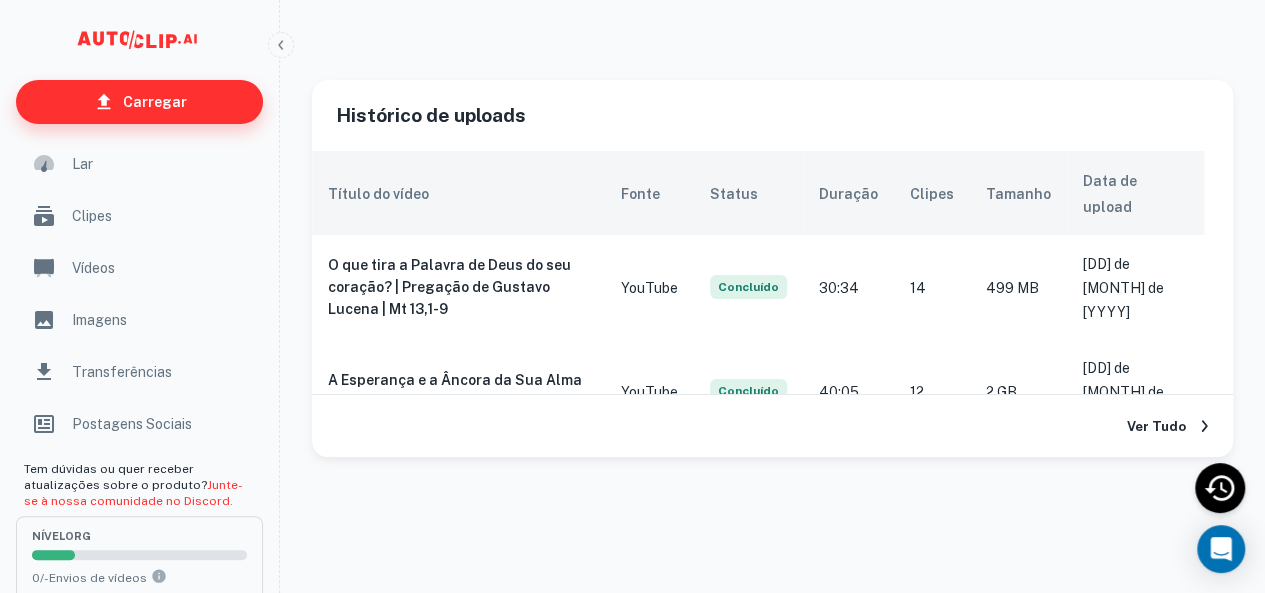 click on "Carregar" at bounding box center [139, 102] 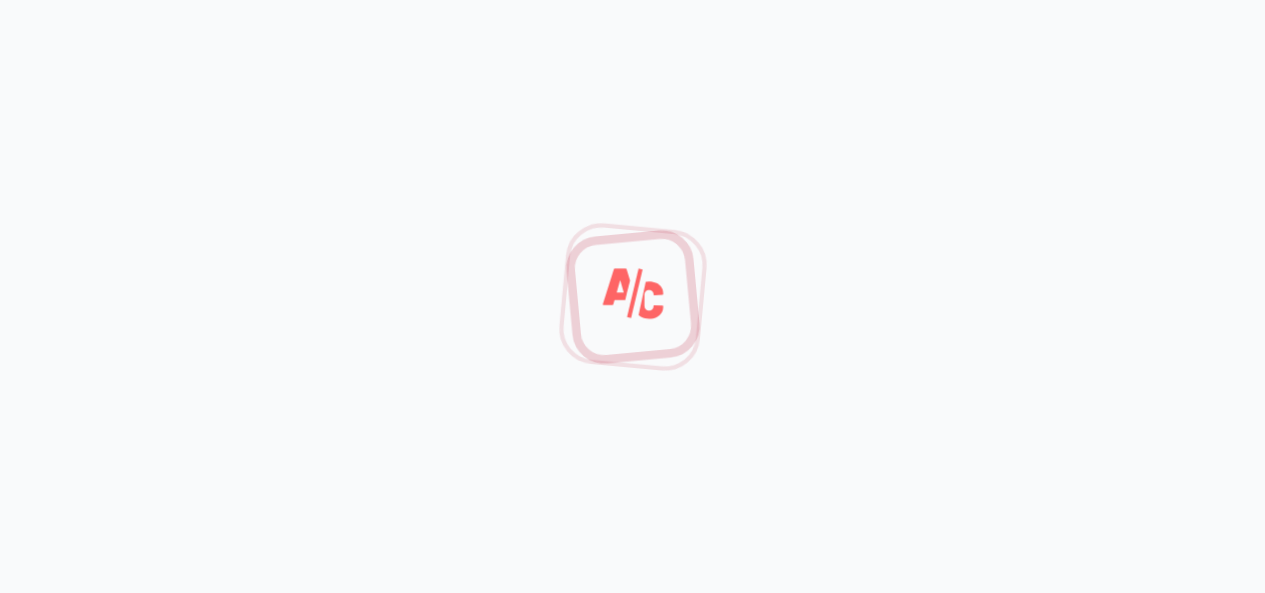 scroll, scrollTop: 0, scrollLeft: 0, axis: both 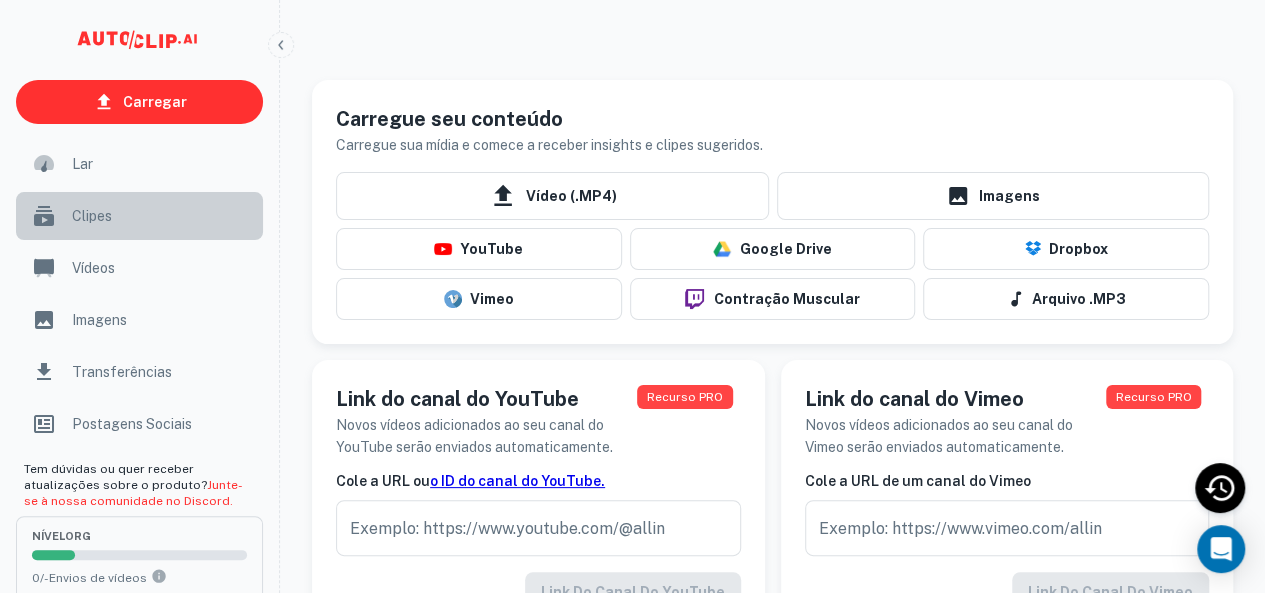 click on "Clipes" at bounding box center (139, 216) 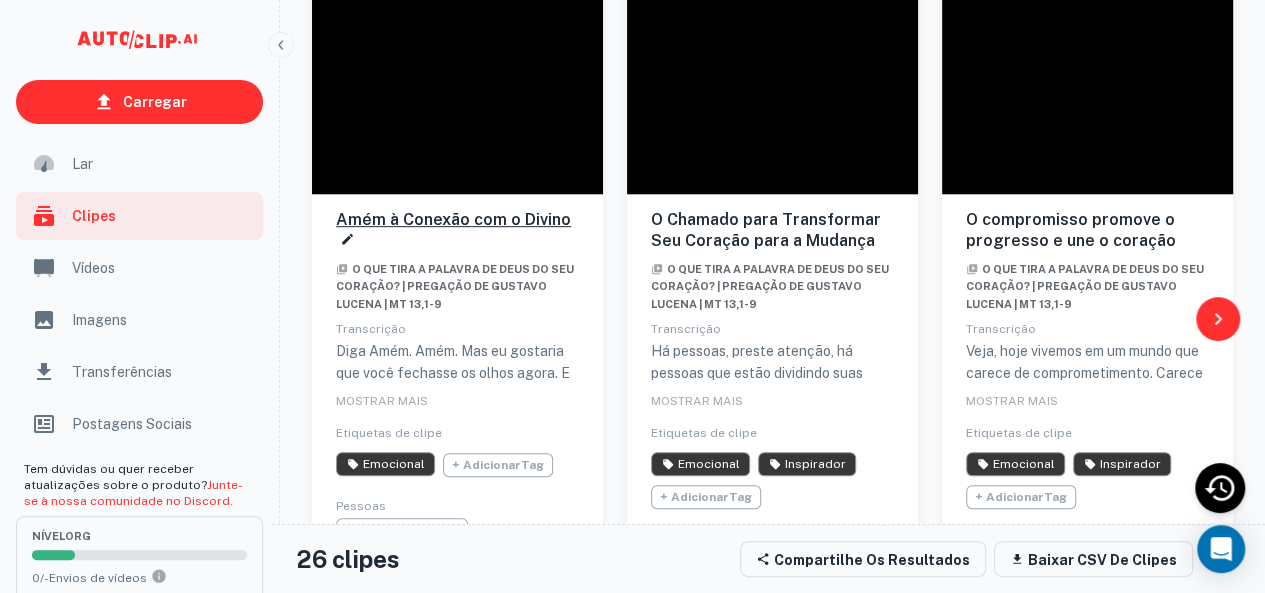 scroll, scrollTop: 396, scrollLeft: 0, axis: vertical 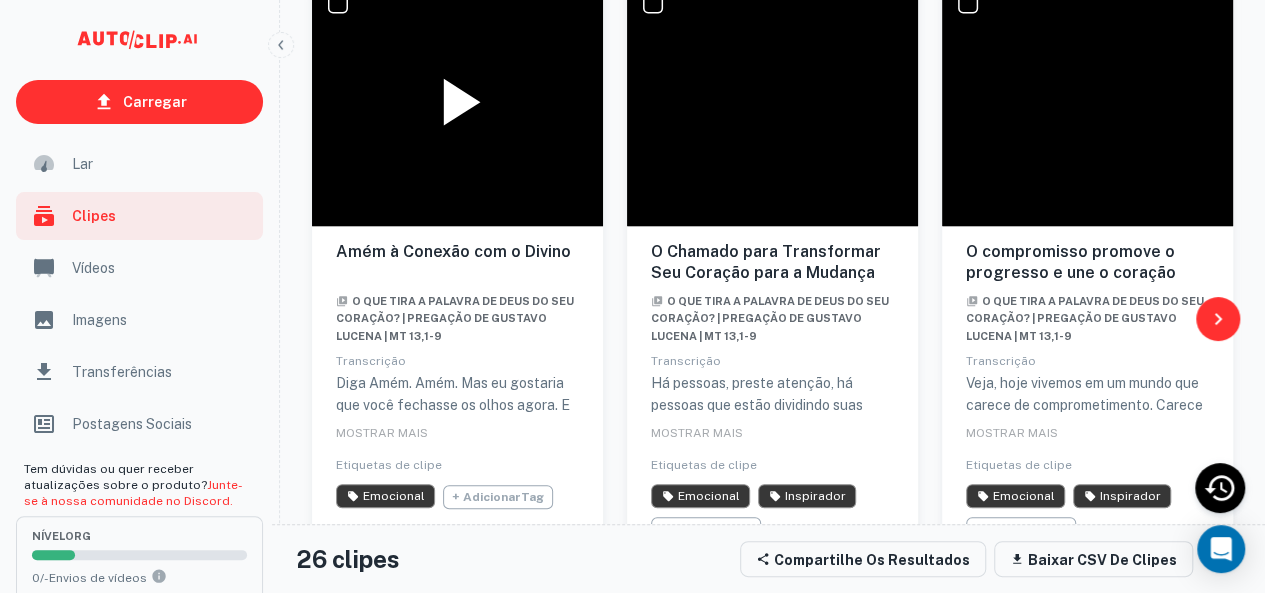 click 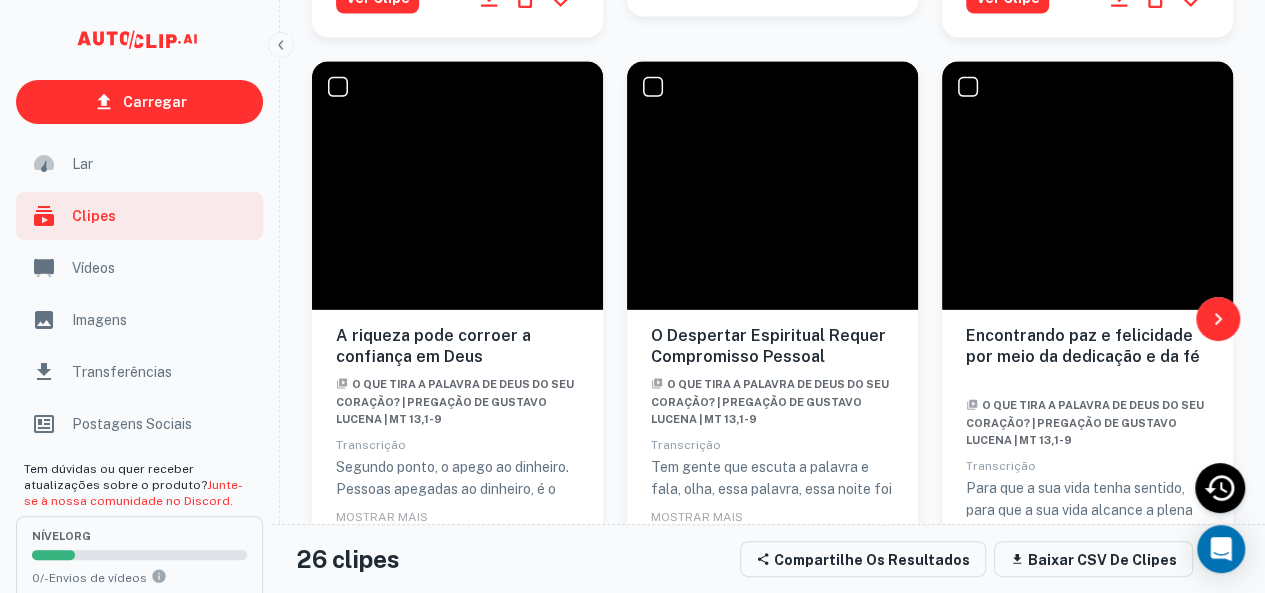 scroll, scrollTop: 1940, scrollLeft: 0, axis: vertical 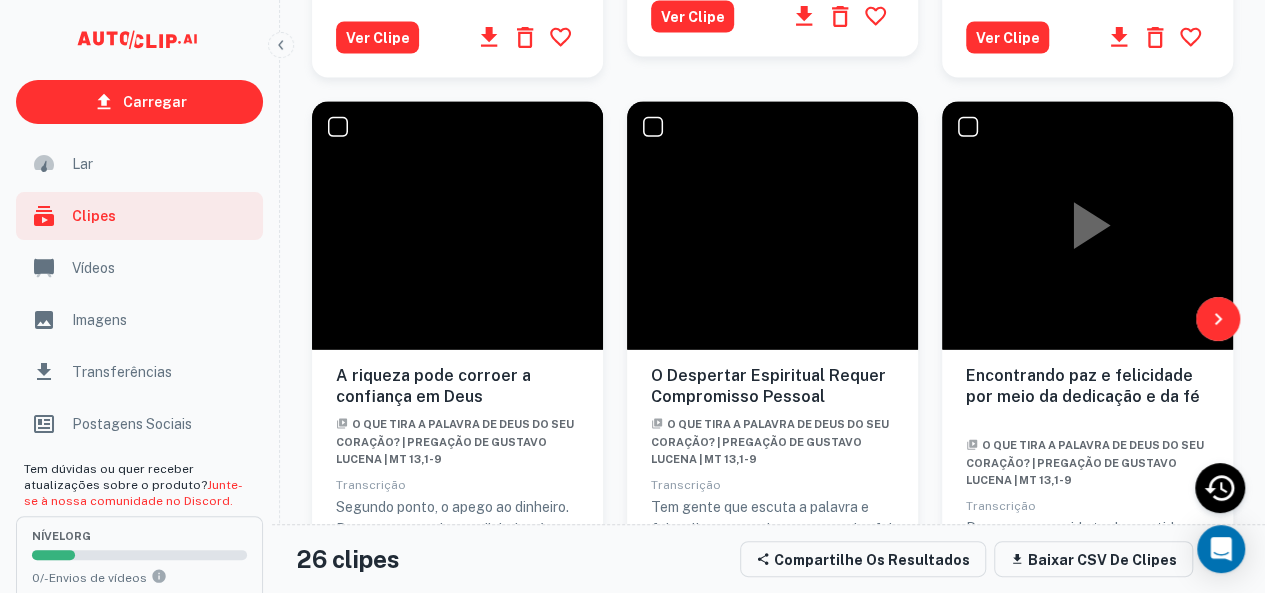 click at bounding box center (1087, 226) 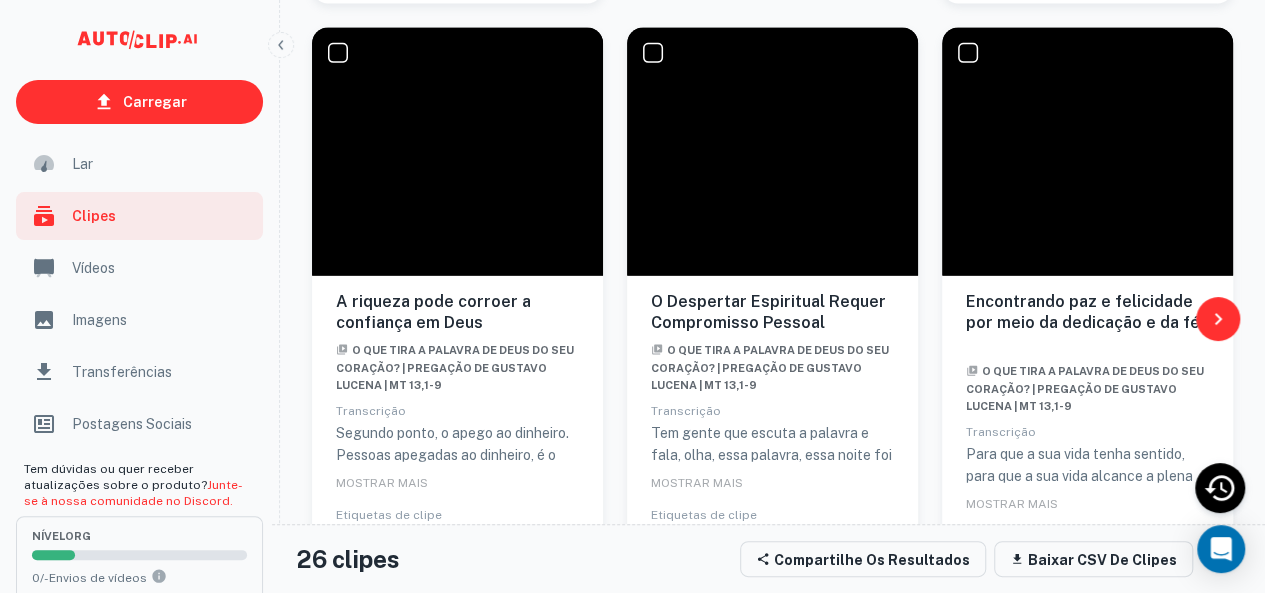 scroll, scrollTop: 2040, scrollLeft: 0, axis: vertical 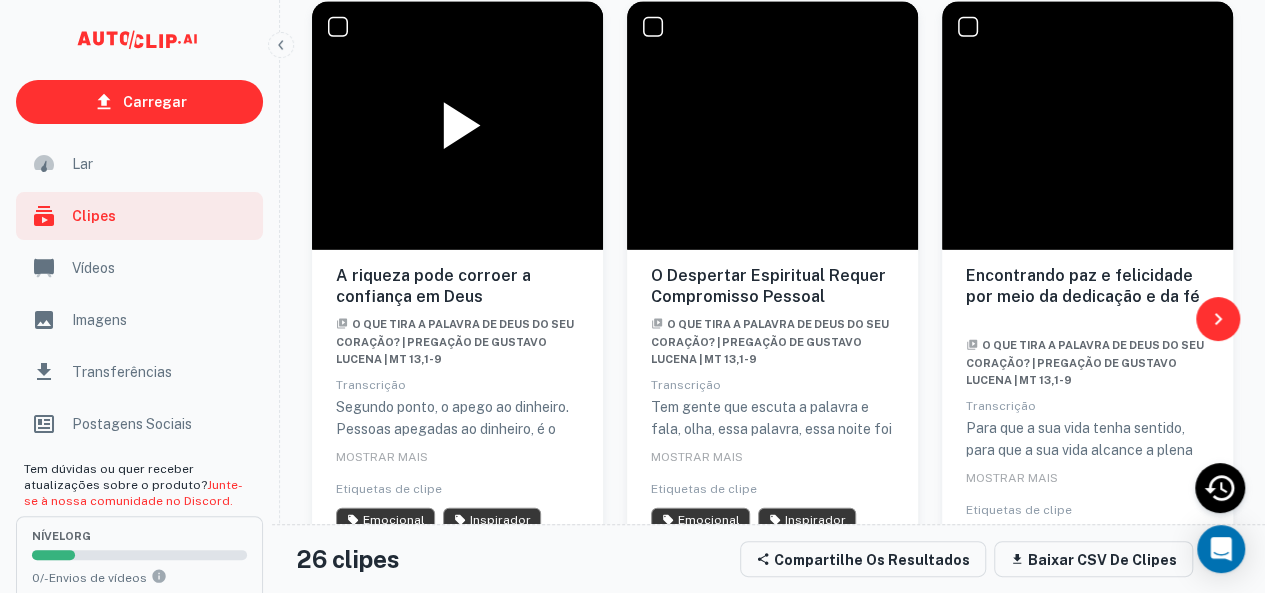 click 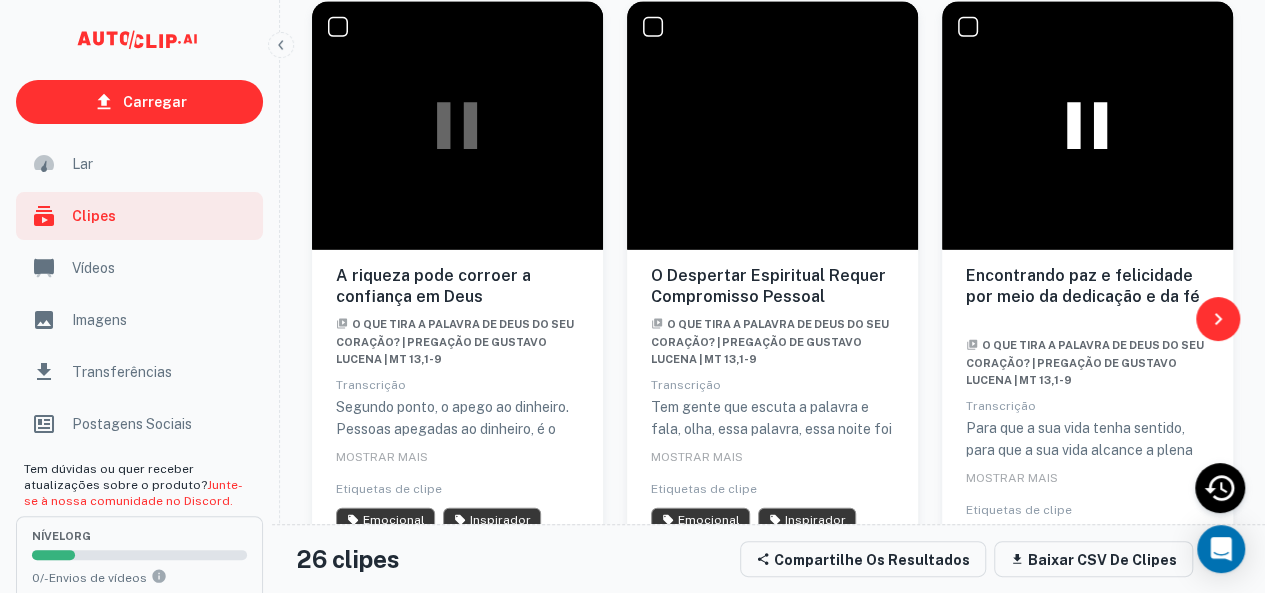 click 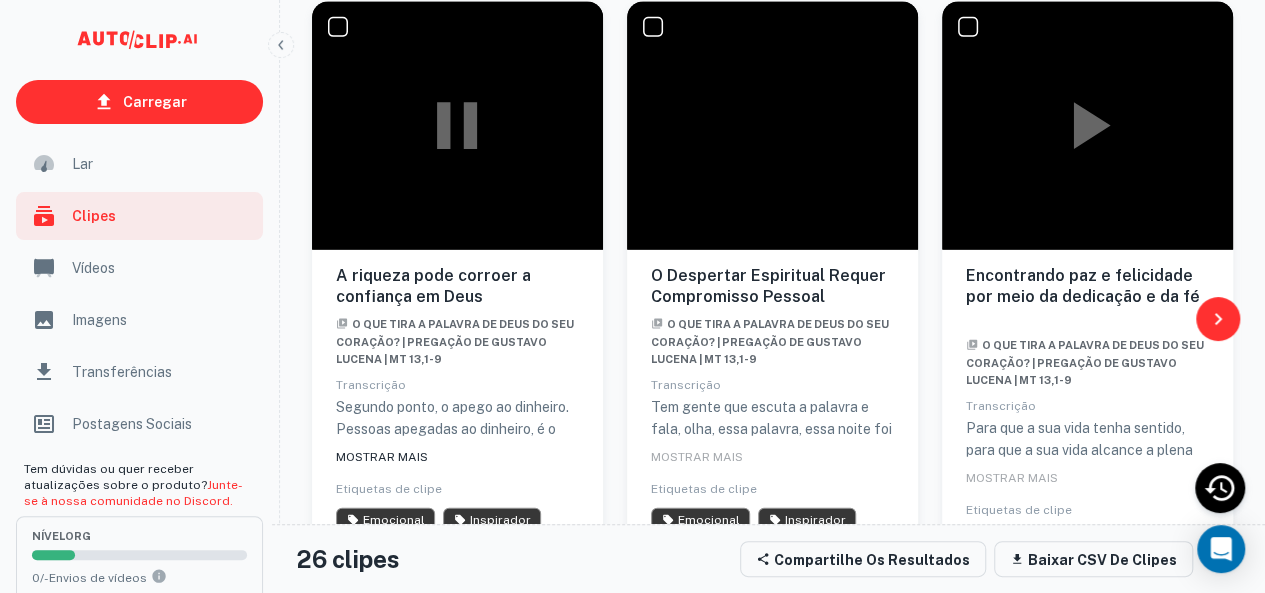 click on "MOSTRAR MAIS" at bounding box center (382, 457) 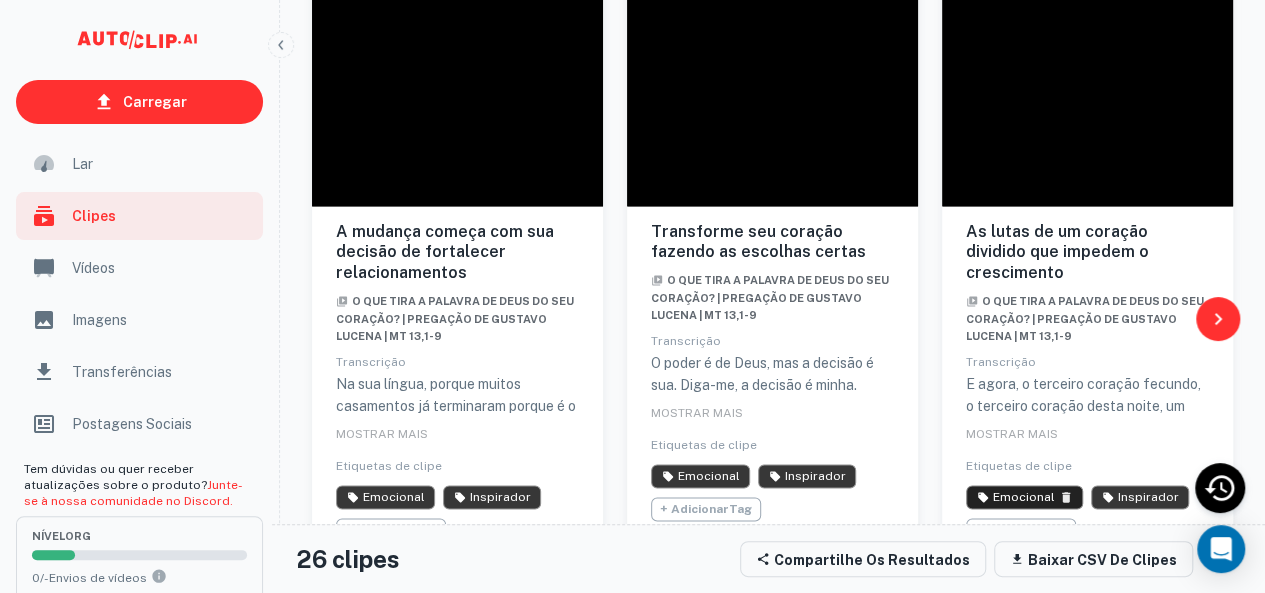 scroll, scrollTop: 1340, scrollLeft: 0, axis: vertical 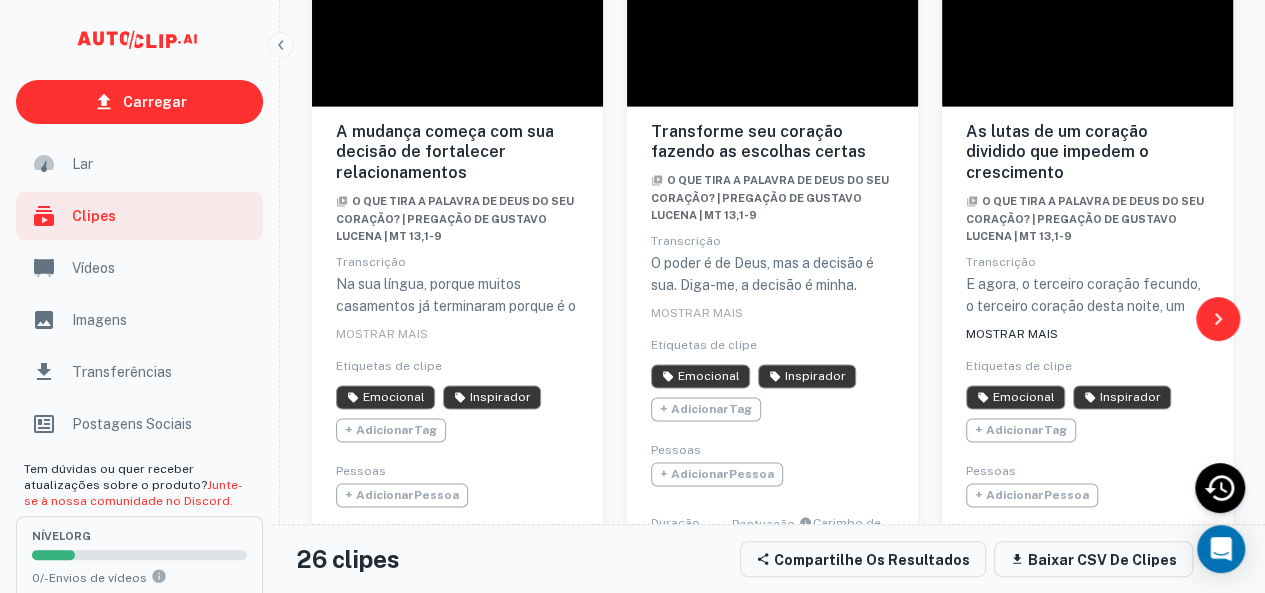click on "MOSTRAR MAIS" at bounding box center [1012, 334] 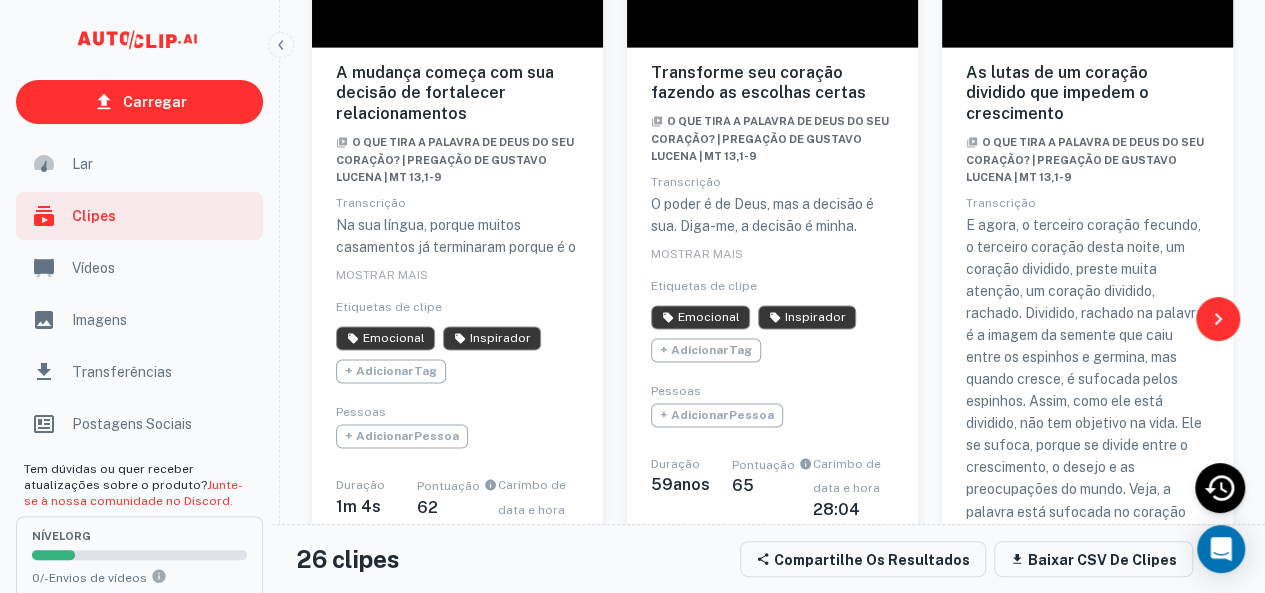scroll, scrollTop: 1440, scrollLeft: 0, axis: vertical 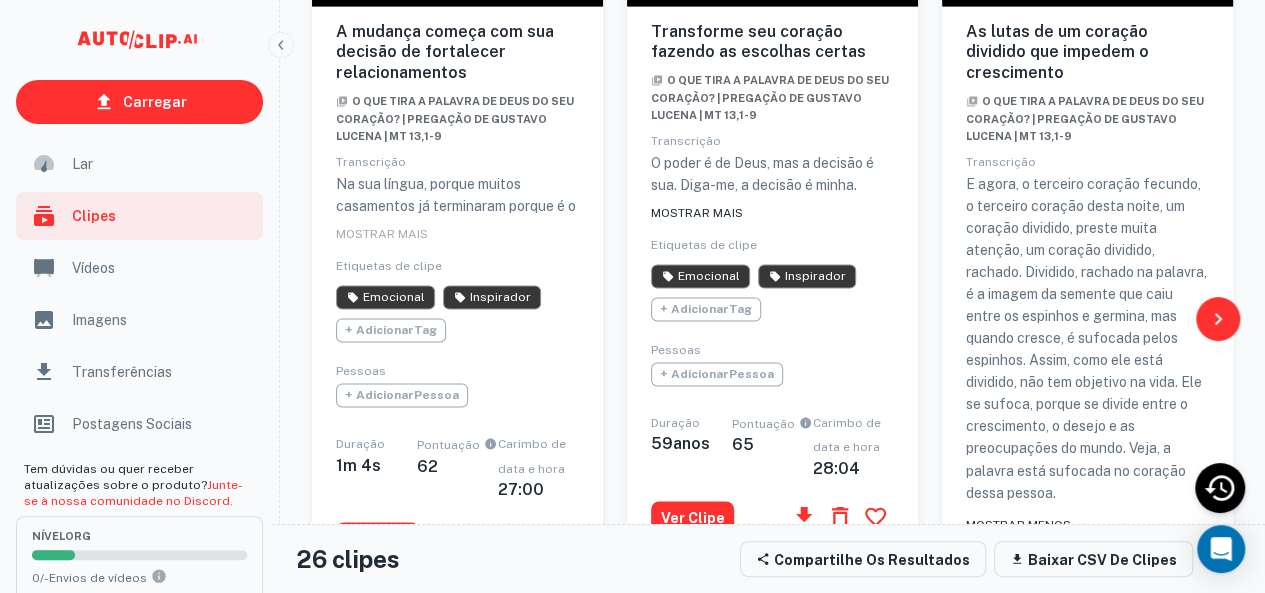 click on "MOSTRAR MAIS" at bounding box center (697, 213) 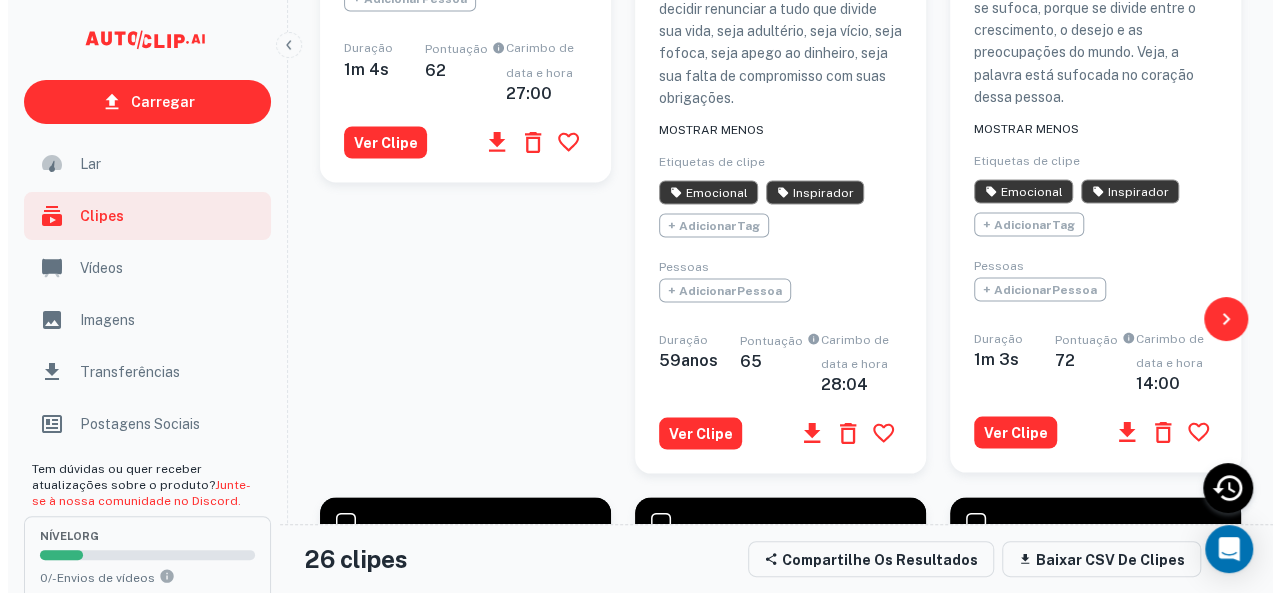 scroll, scrollTop: 1940, scrollLeft: 0, axis: vertical 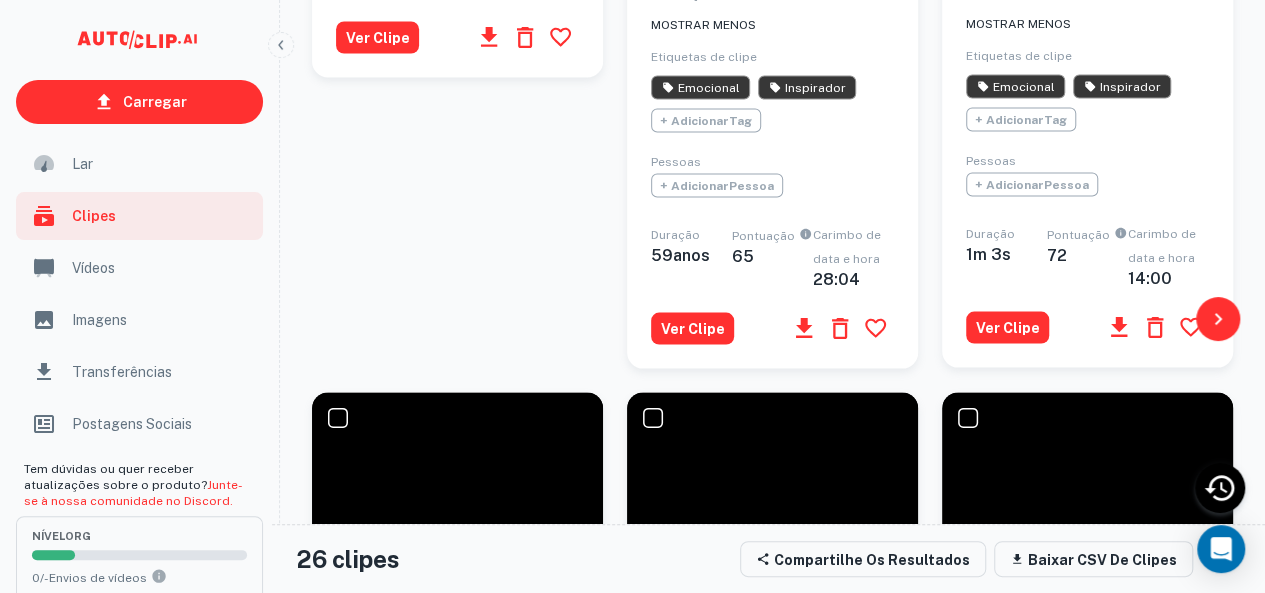 click 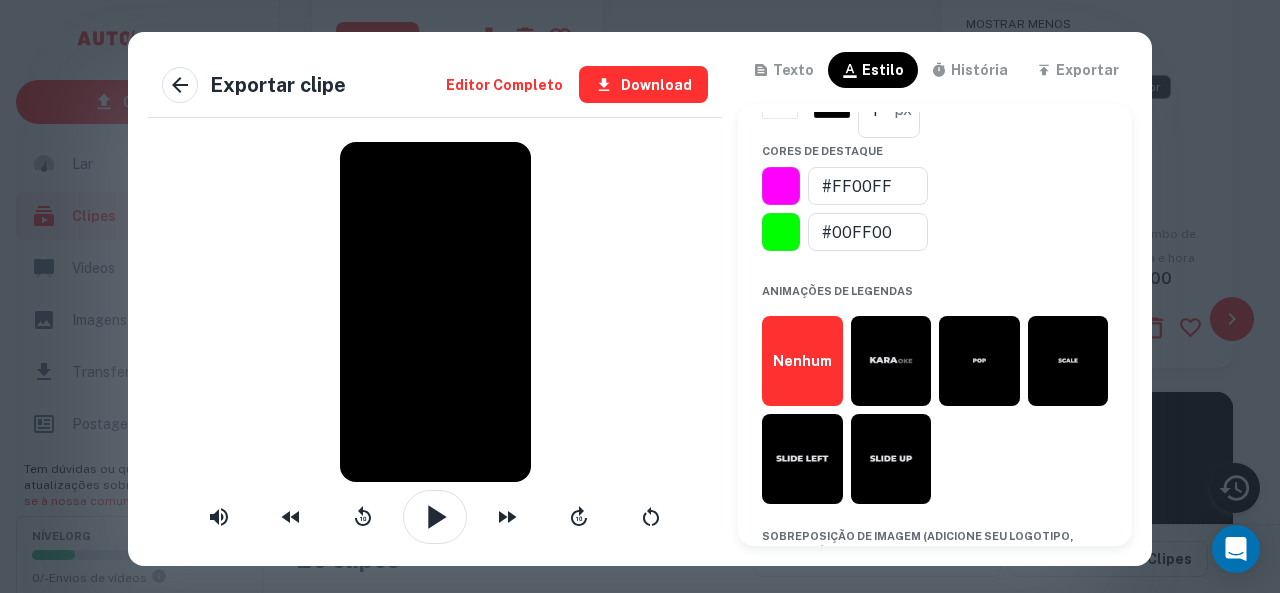 scroll, scrollTop: 1000, scrollLeft: 0, axis: vertical 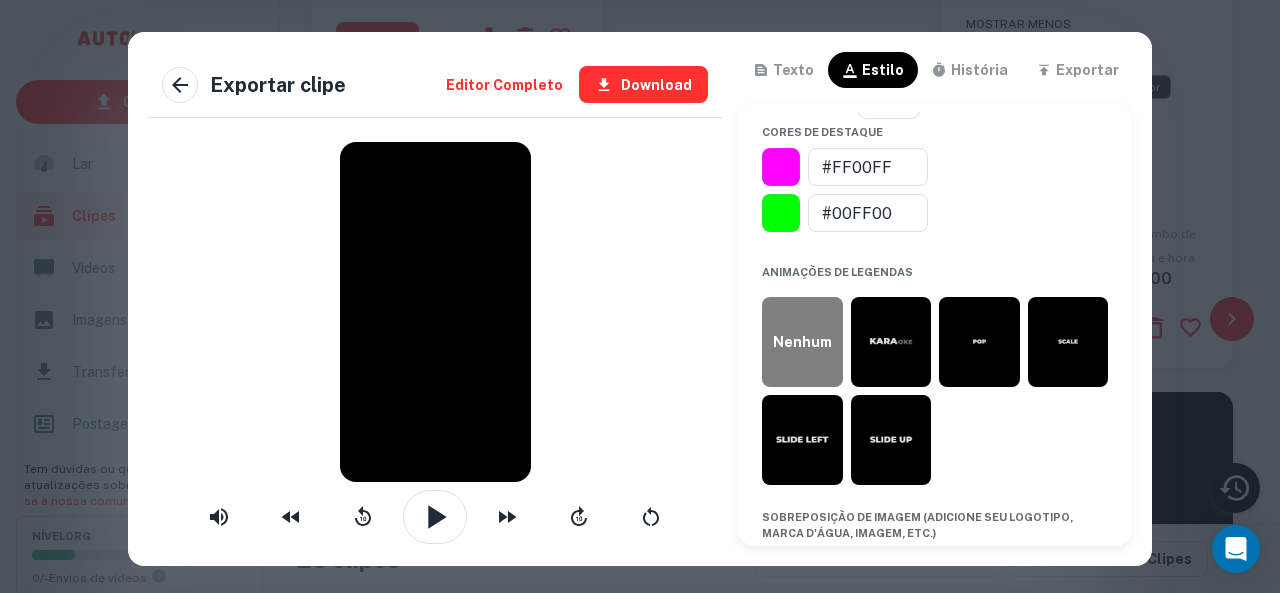 click on "Nenhum" at bounding box center (802, 342) 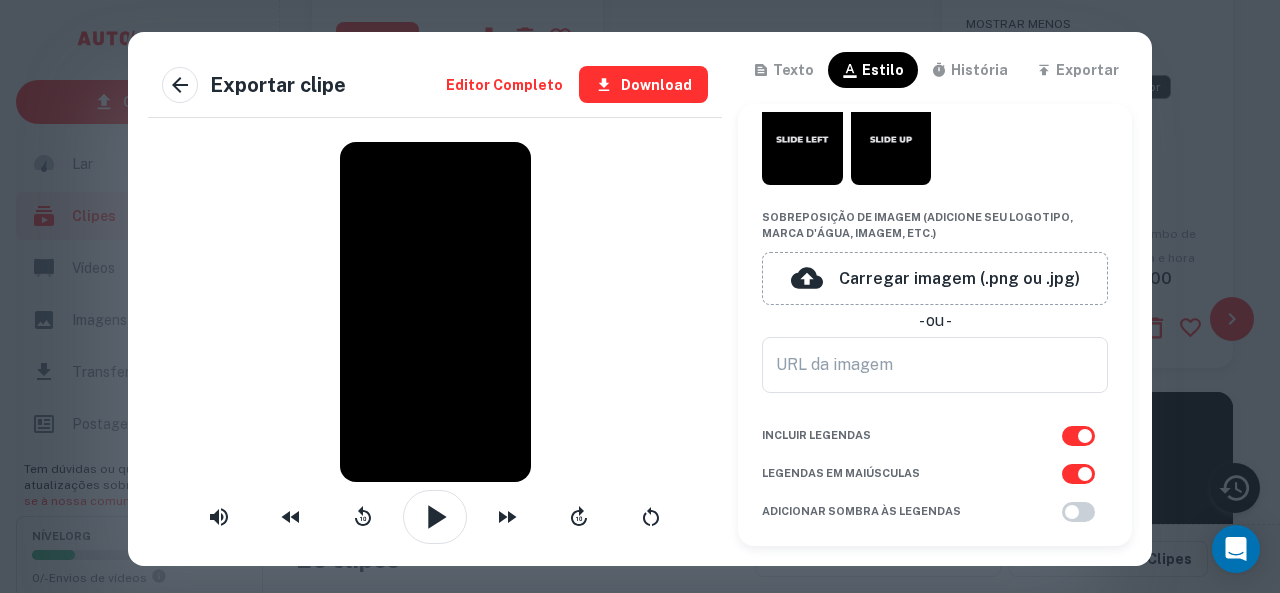 scroll, scrollTop: 1359, scrollLeft: 0, axis: vertical 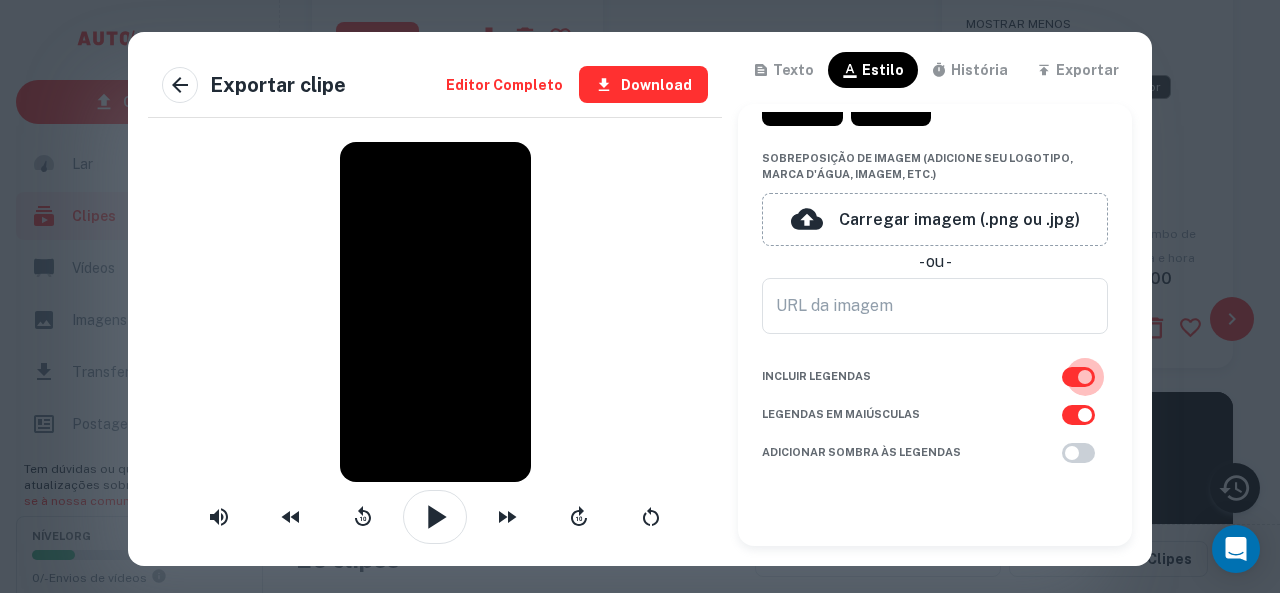 click at bounding box center (1085, 377) 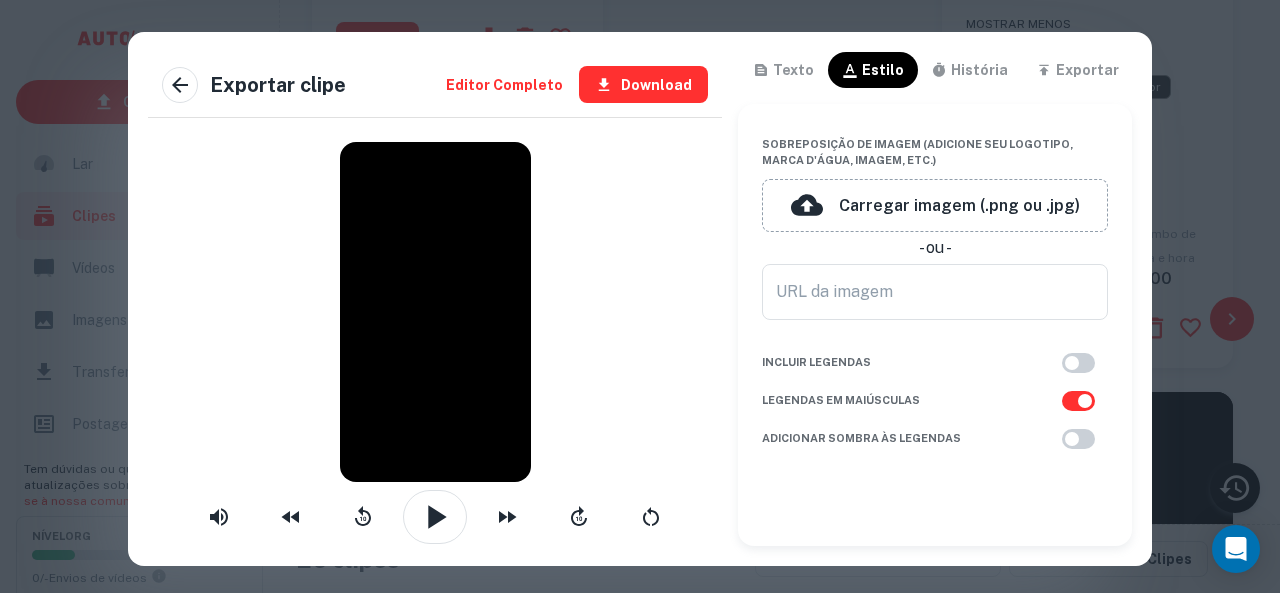 scroll, scrollTop: 1343, scrollLeft: 0, axis: vertical 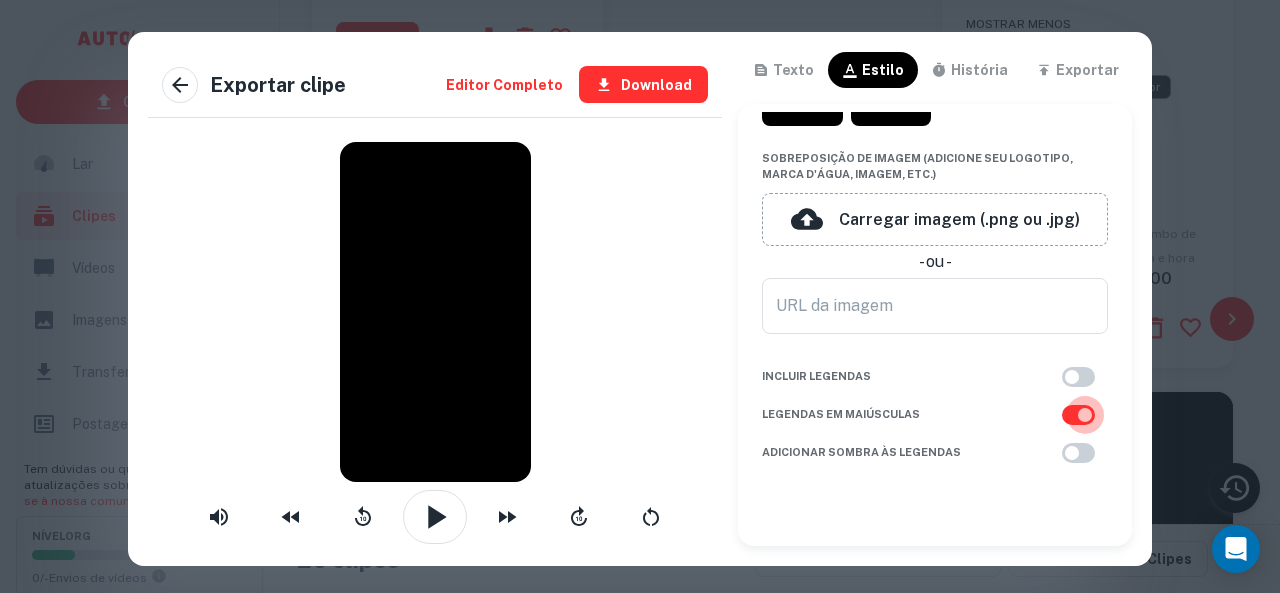 click at bounding box center (1085, 415) 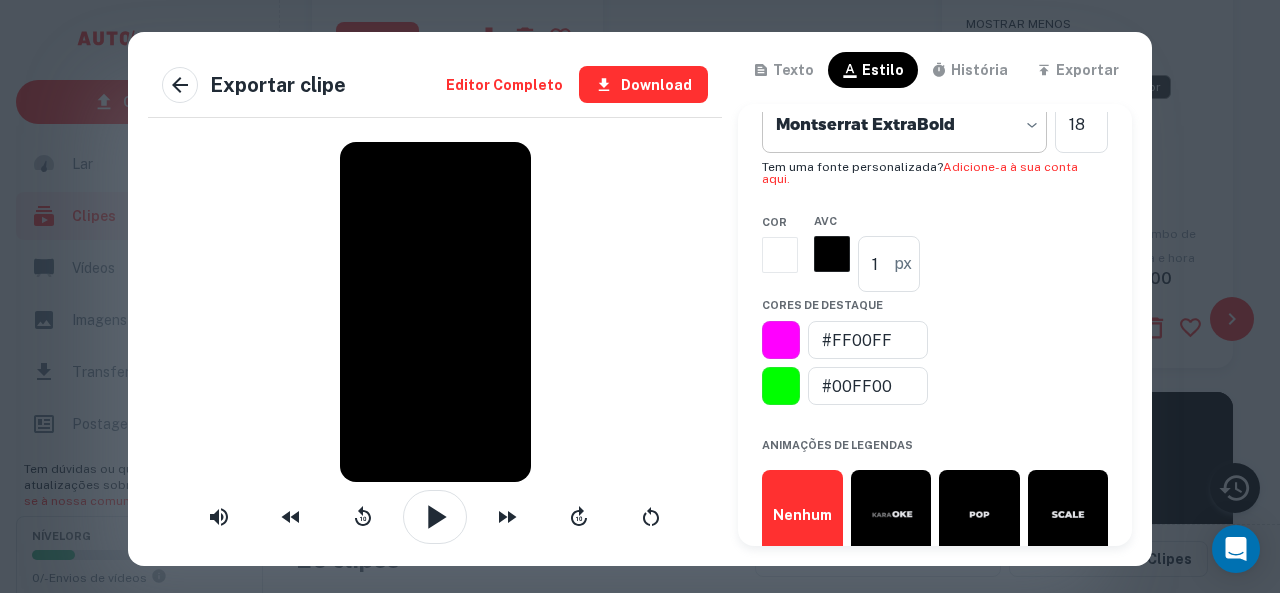 scroll, scrollTop: 743, scrollLeft: 0, axis: vertical 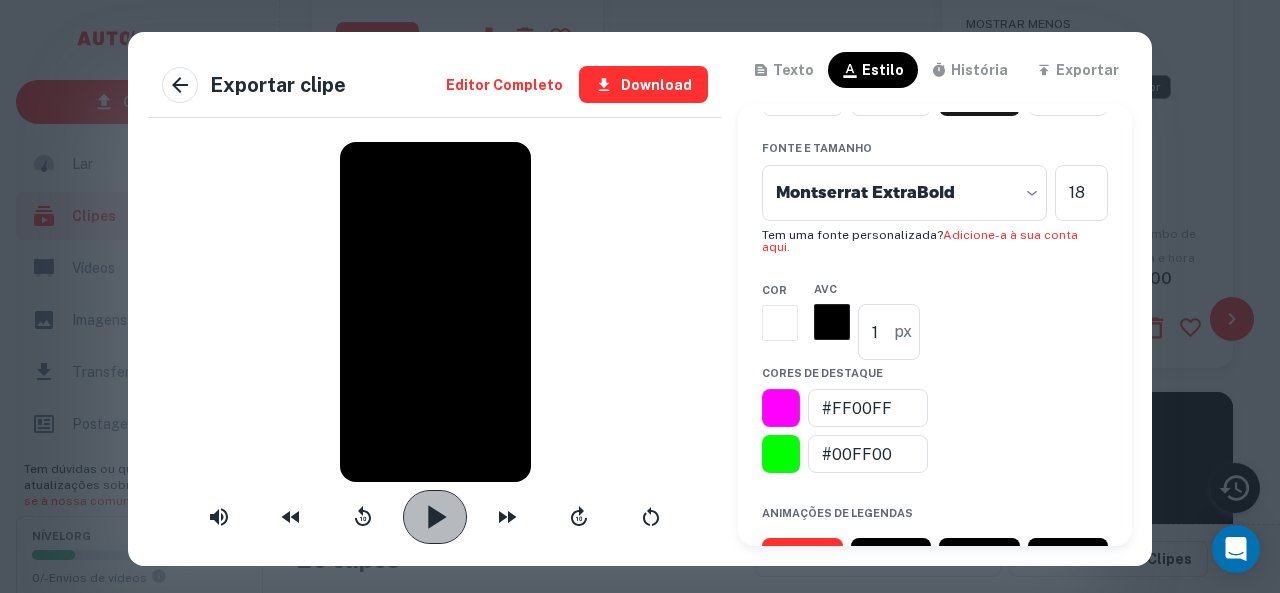 click 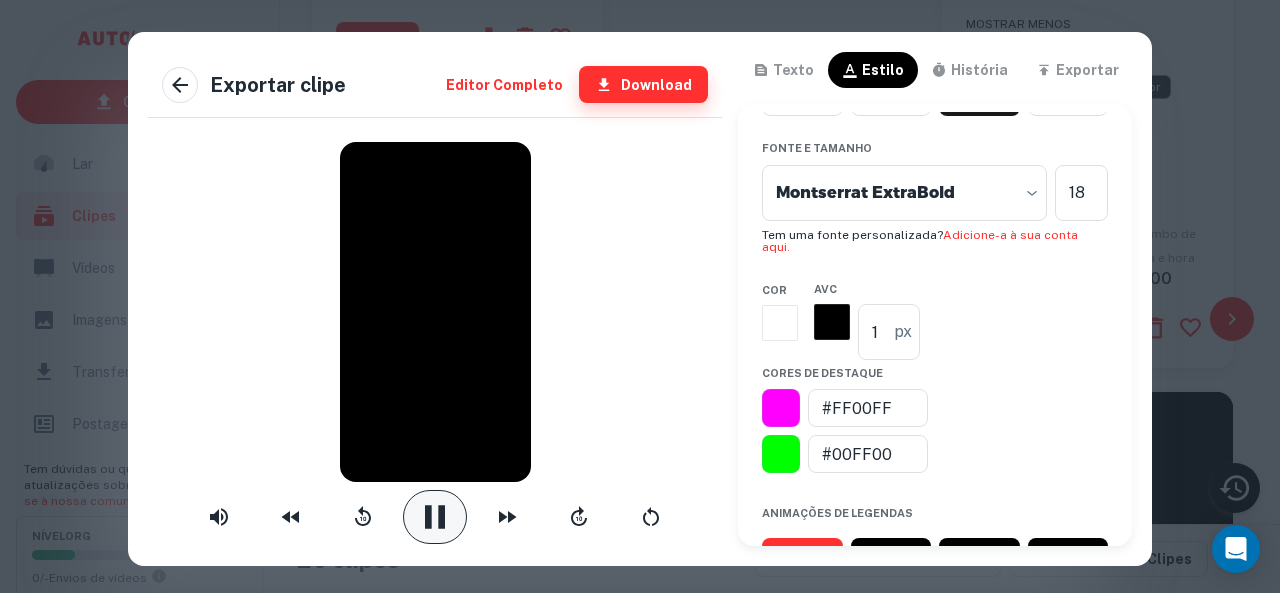 click on "Download" at bounding box center [656, 85] 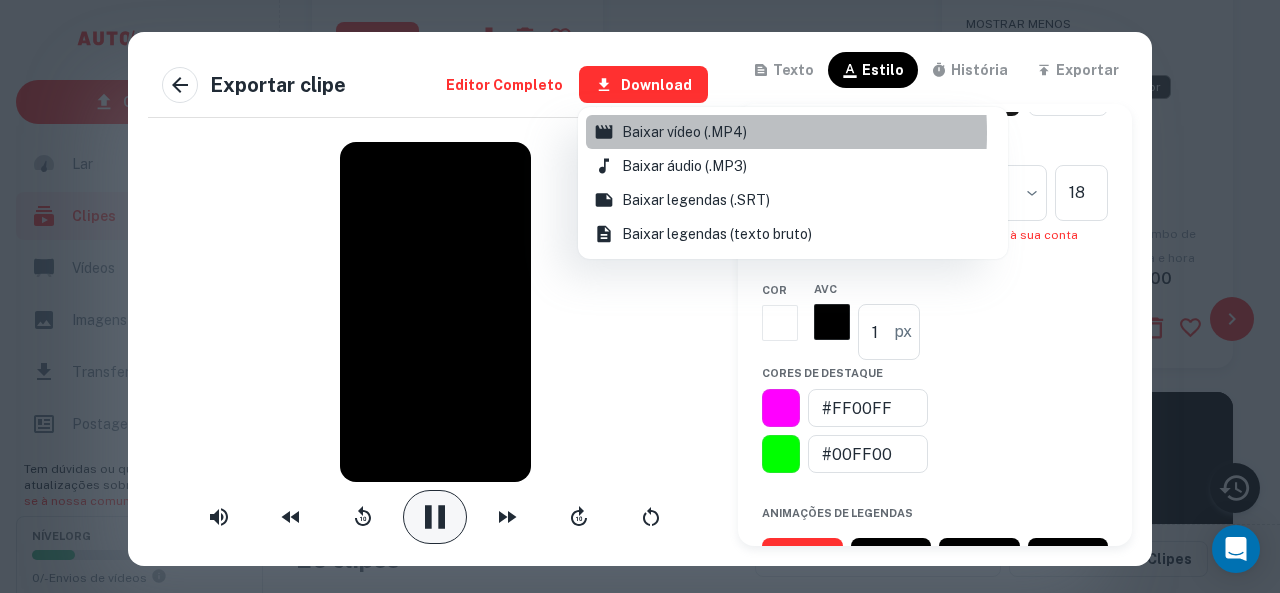 click on "Baixar vídeo (.MP4)" at bounding box center (684, 132) 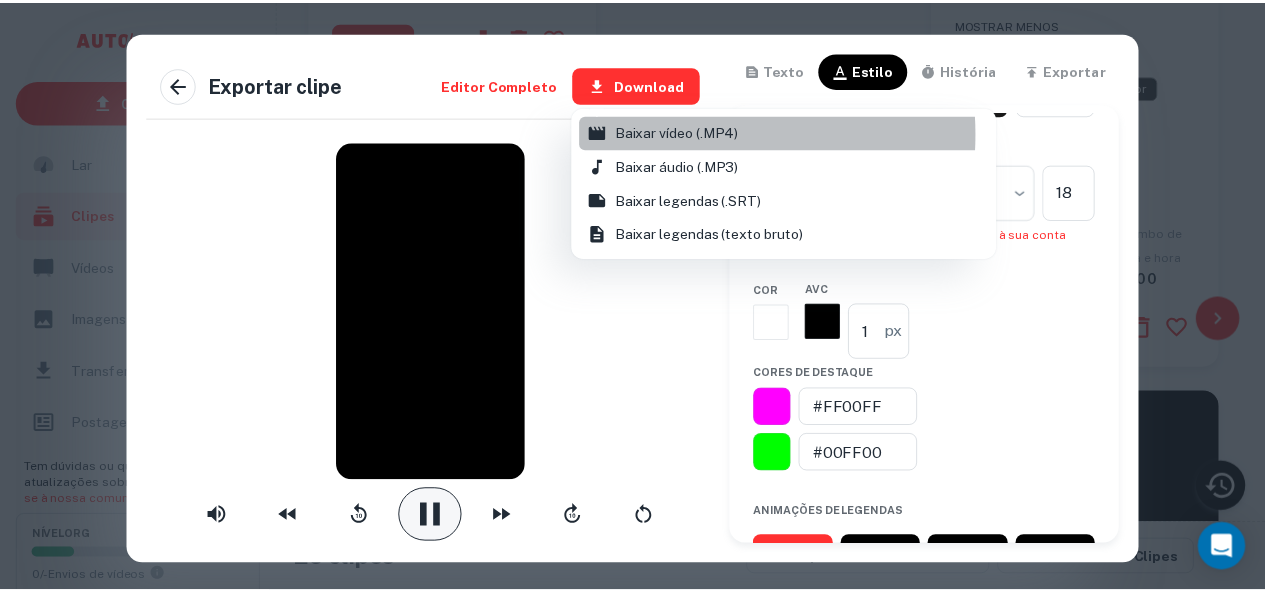 scroll, scrollTop: 0, scrollLeft: 0, axis: both 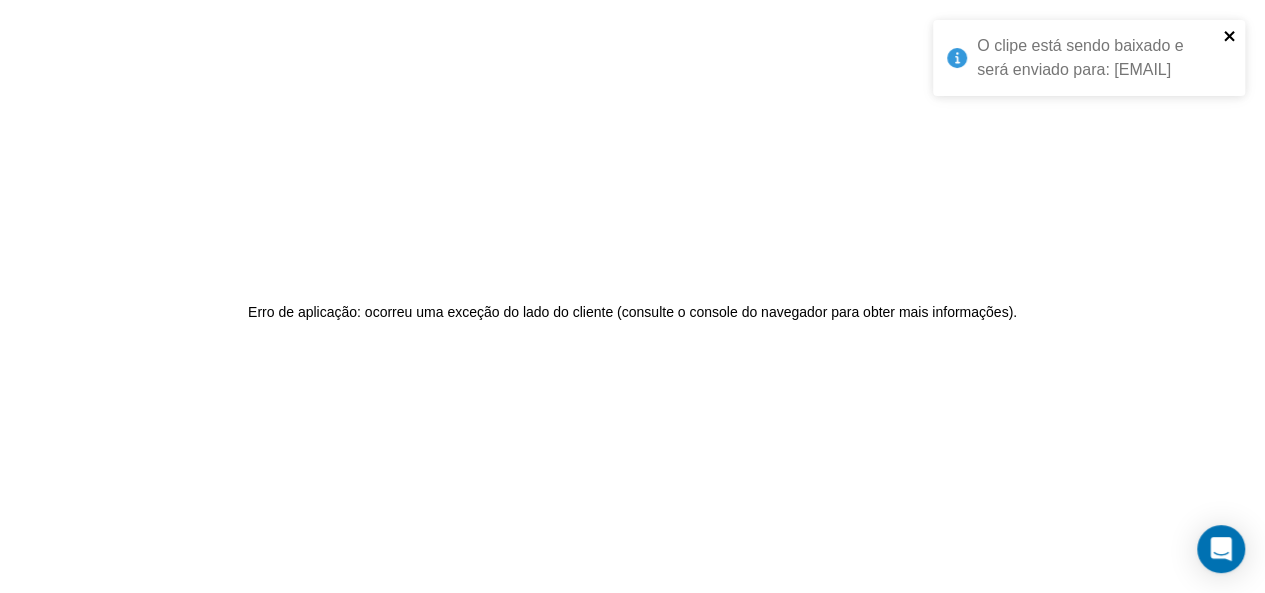 click 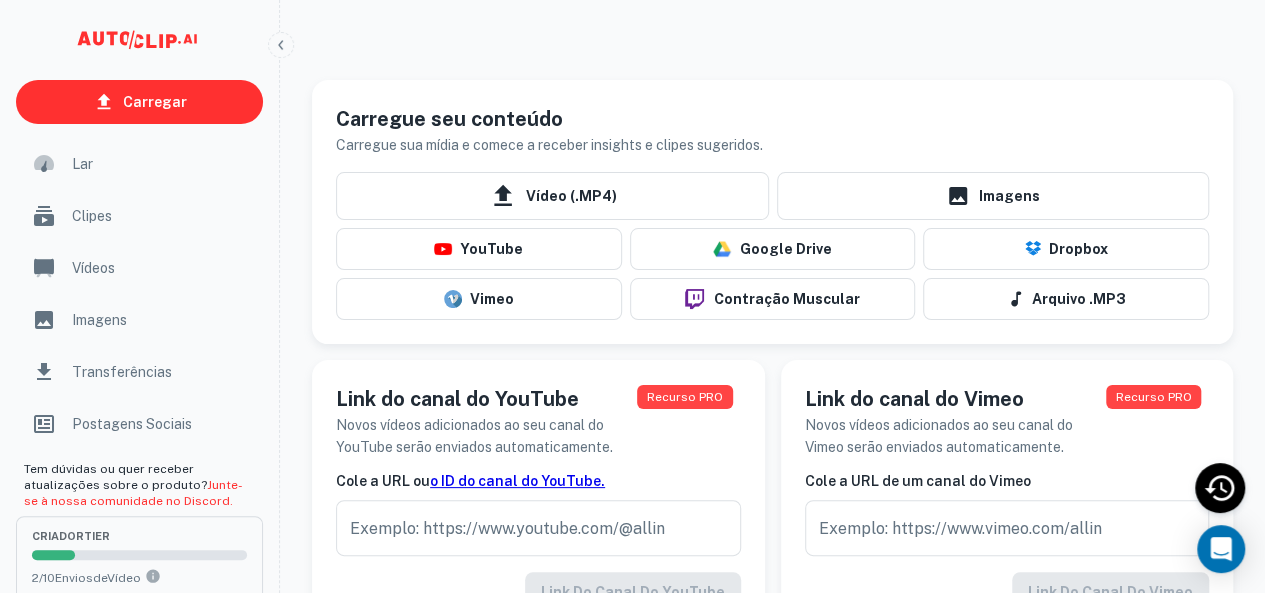 click on "Clipes" at bounding box center (139, 216) 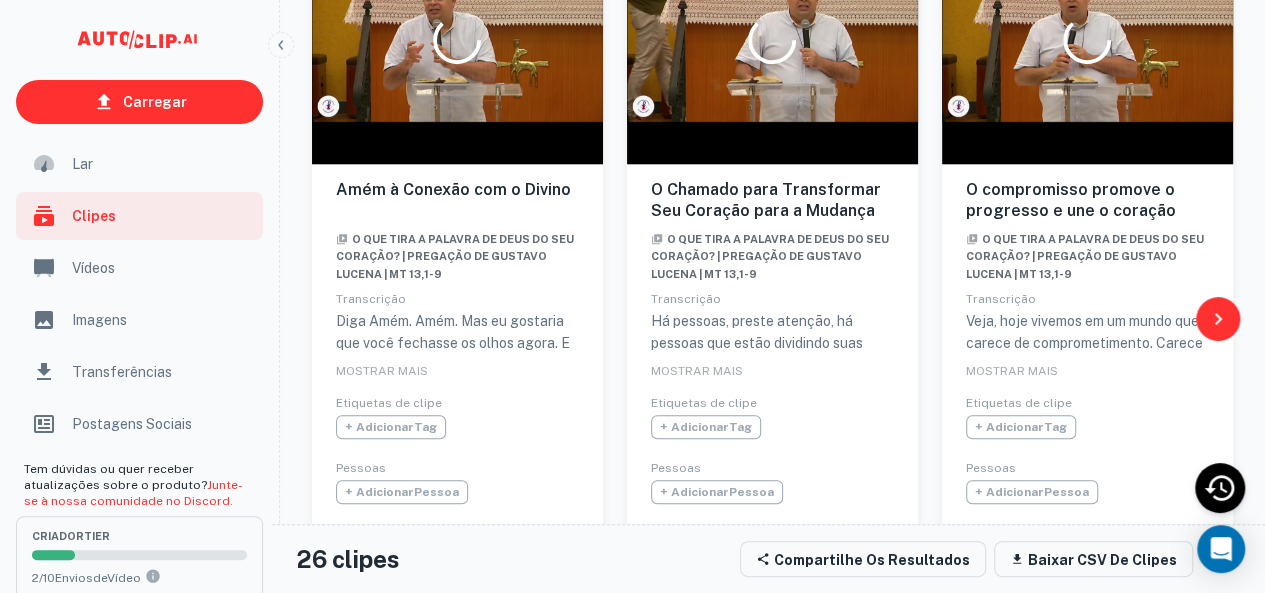 scroll, scrollTop: 496, scrollLeft: 0, axis: vertical 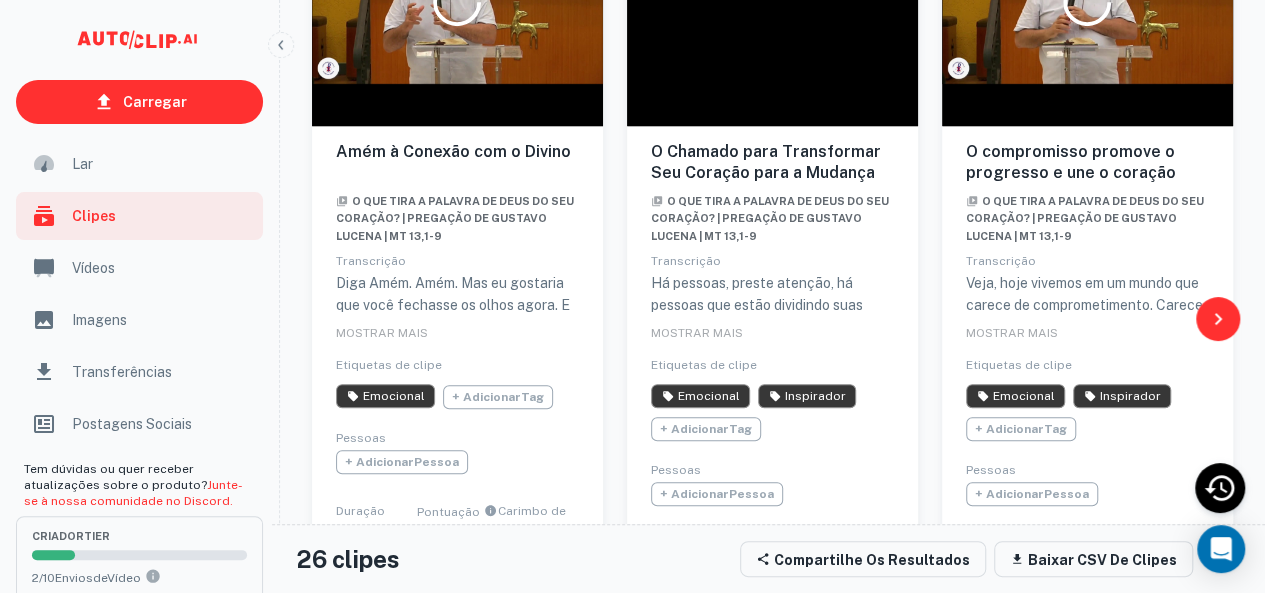 click on "MOSTRAR MAIS" at bounding box center [697, 333] 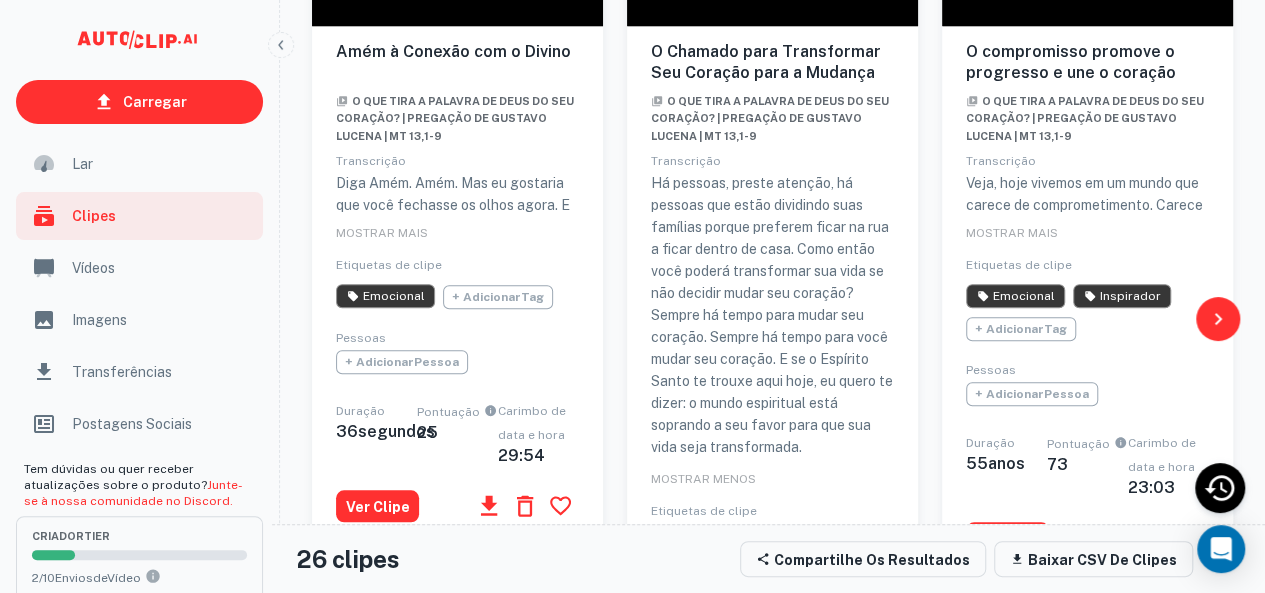 scroll, scrollTop: 696, scrollLeft: 0, axis: vertical 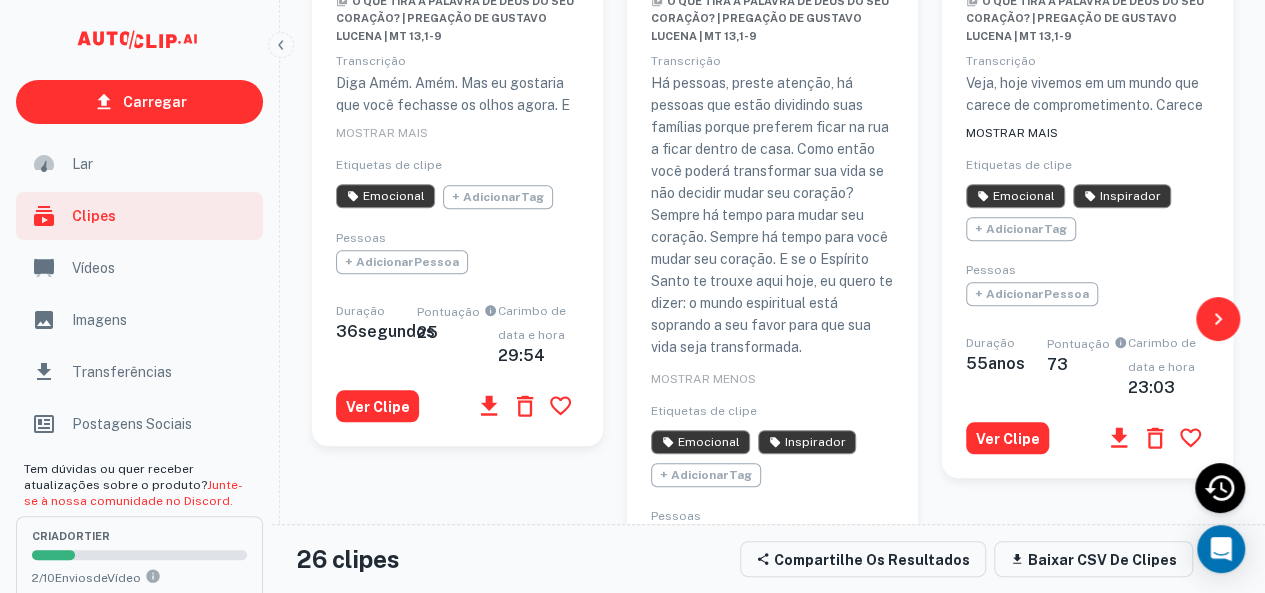 click on "MOSTRAR MAIS" at bounding box center [1012, 133] 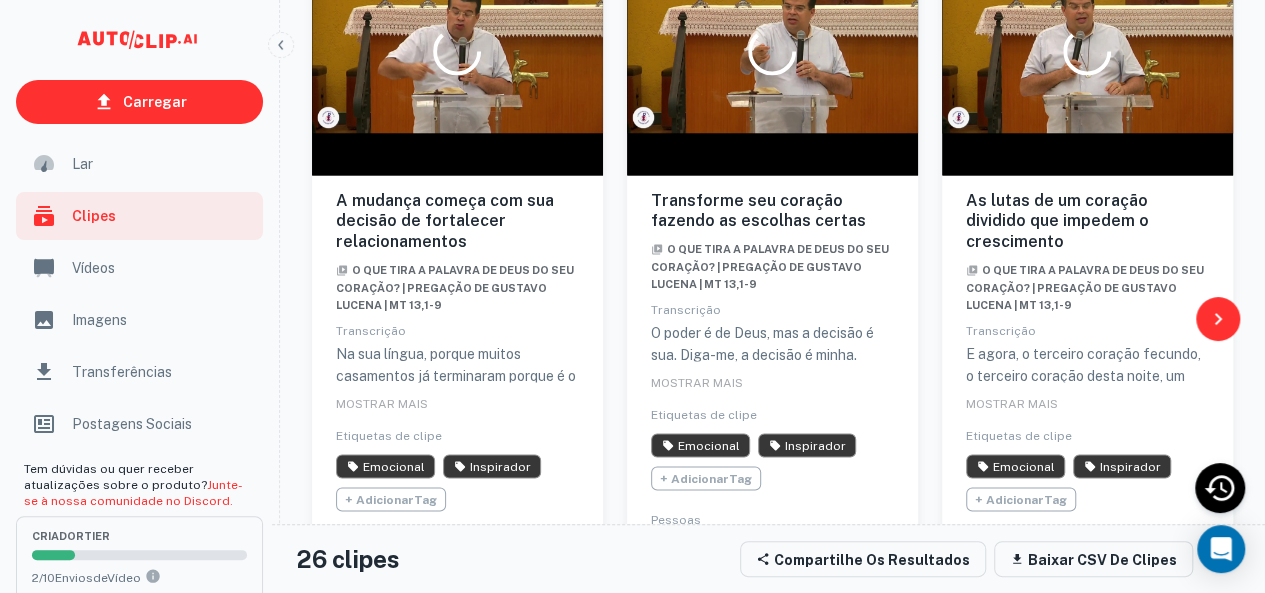 scroll, scrollTop: 1796, scrollLeft: 0, axis: vertical 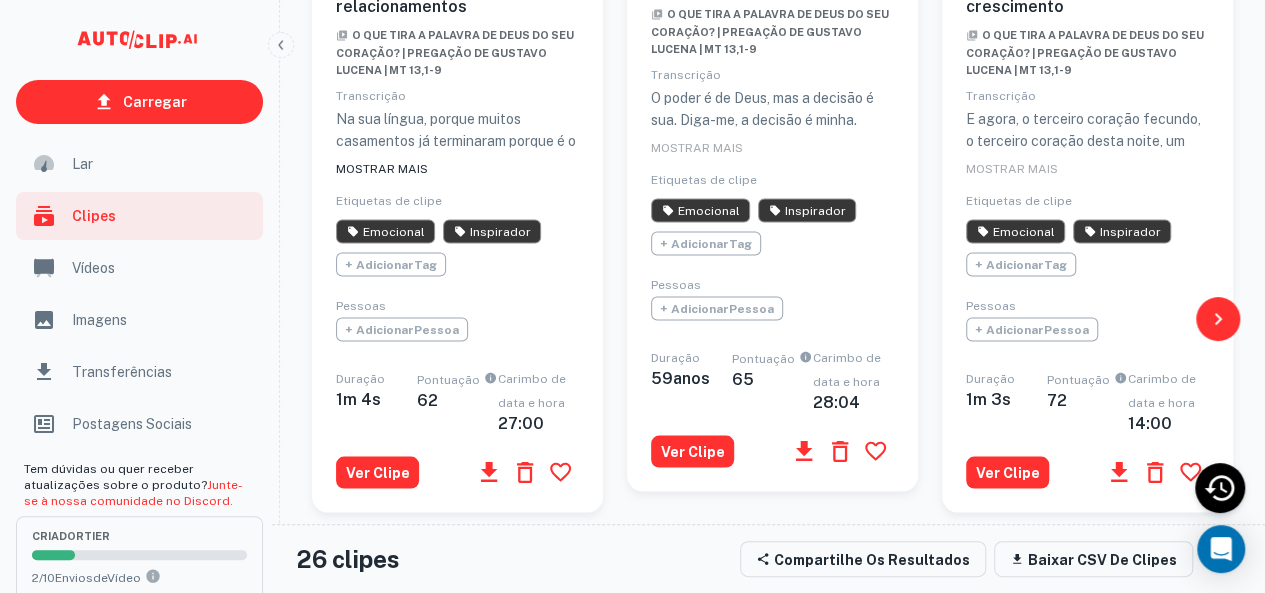 click on "MOSTRAR MAIS" at bounding box center (382, 168) 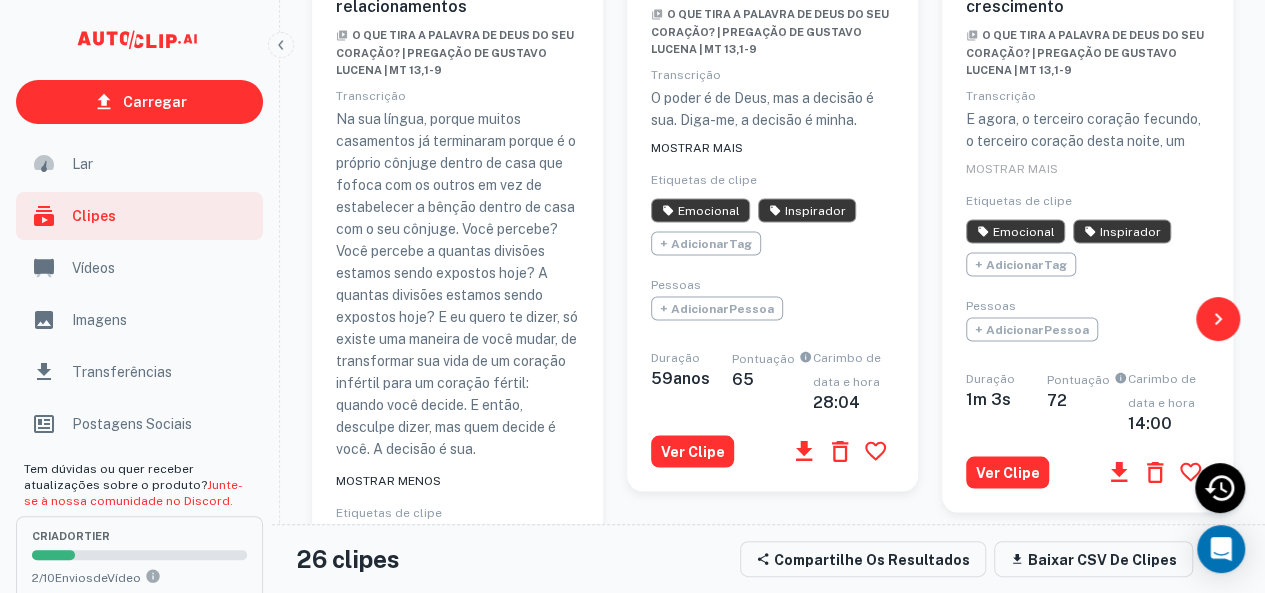 click on "MOSTRAR MAIS" at bounding box center [697, 147] 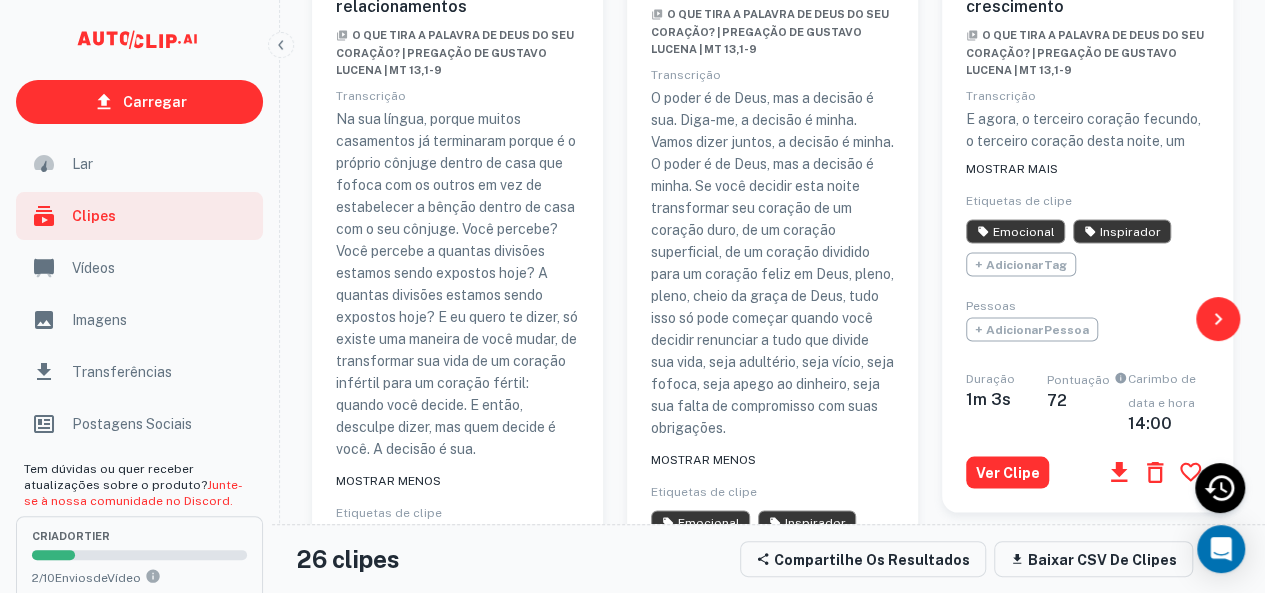 click on "MOSTRAR MAIS" at bounding box center [1012, 168] 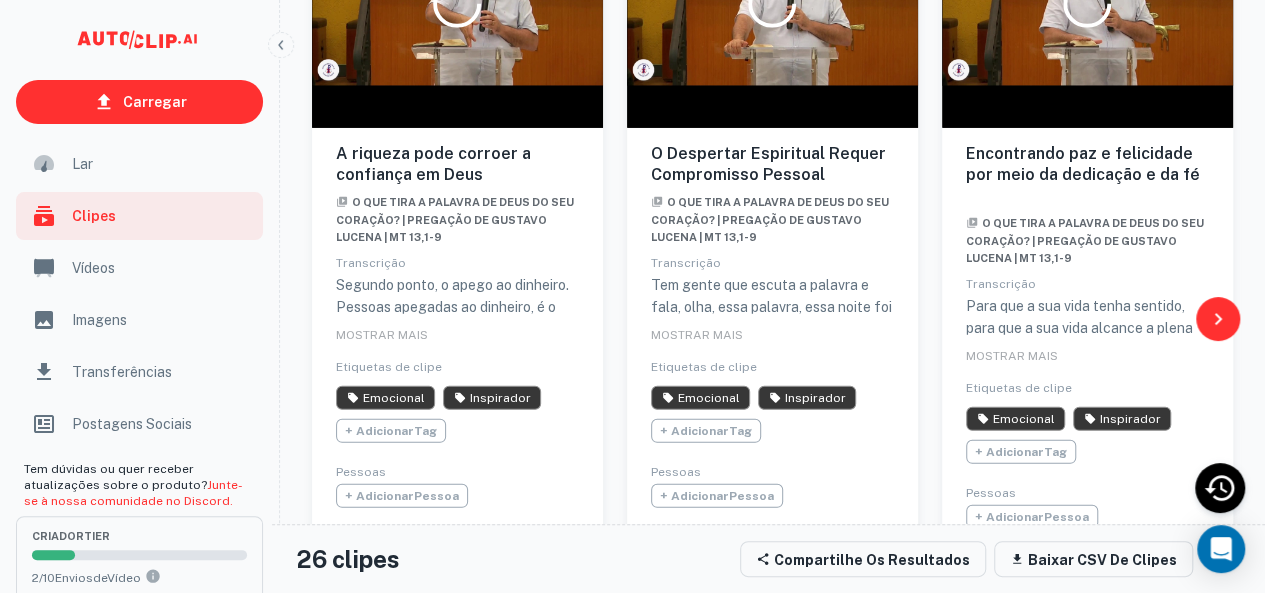scroll, scrollTop: 2796, scrollLeft: 0, axis: vertical 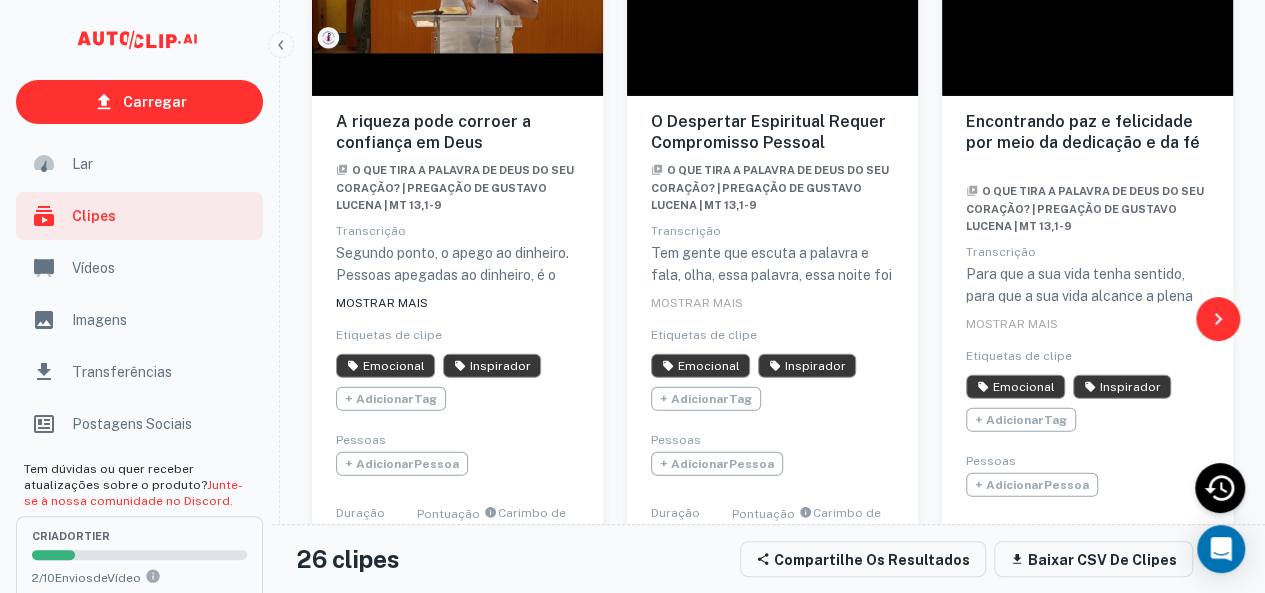 click on "MOSTRAR MAIS" at bounding box center (382, 303) 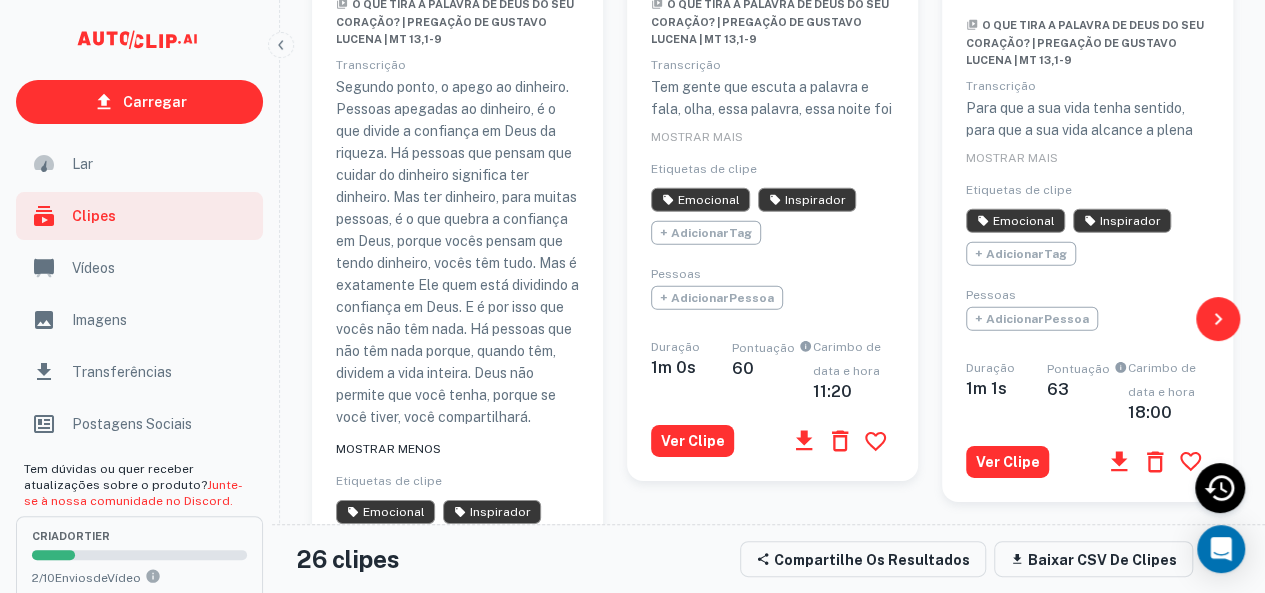 scroll, scrollTop: 2996, scrollLeft: 0, axis: vertical 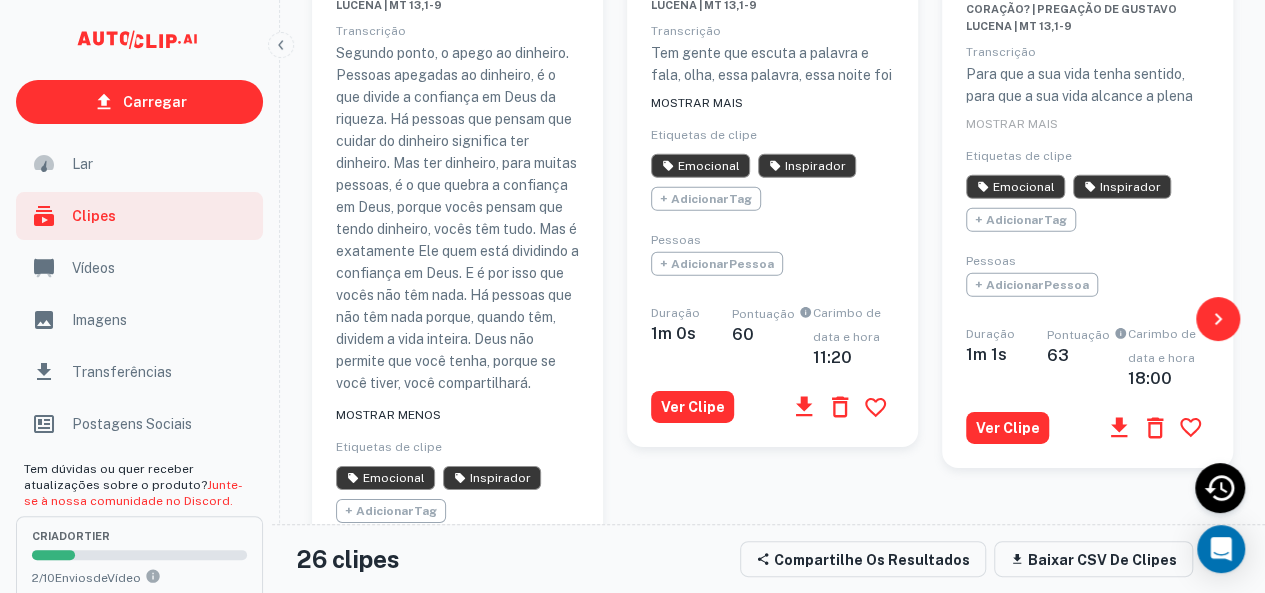 click on "MOSTRAR MAIS" at bounding box center [697, 103] 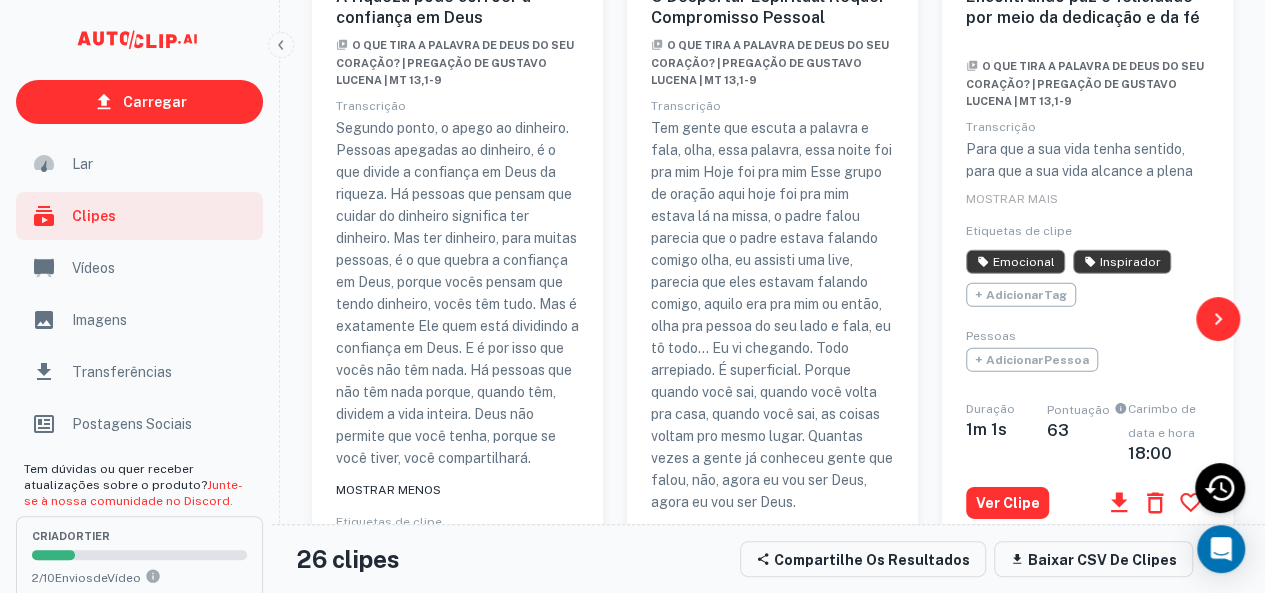 scroll, scrollTop: 2896, scrollLeft: 0, axis: vertical 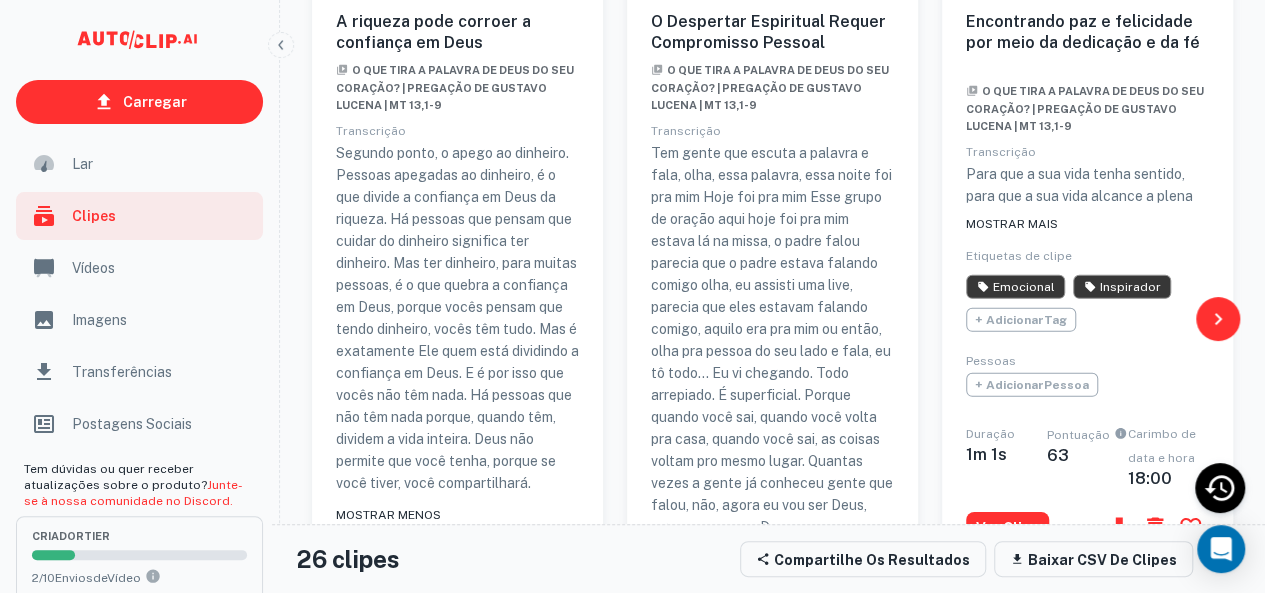 click on "MOSTRAR MAIS" at bounding box center [1012, 224] 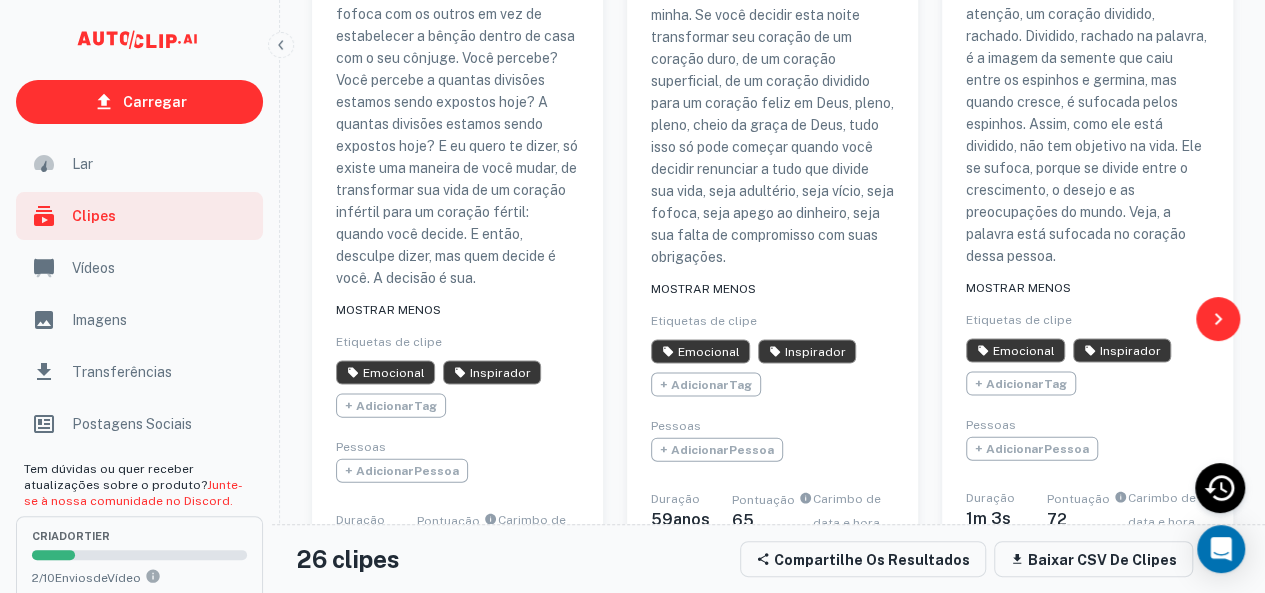 scroll, scrollTop: 1998, scrollLeft: 0, axis: vertical 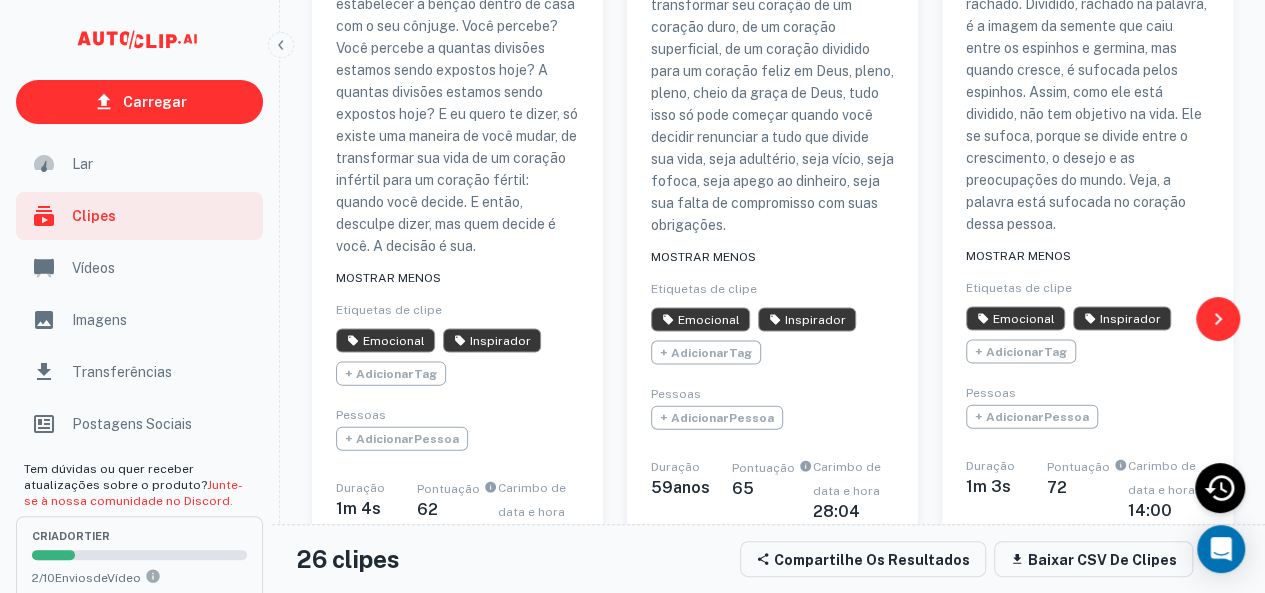 click on "MOSTRAR MENOS" at bounding box center [703, 257] 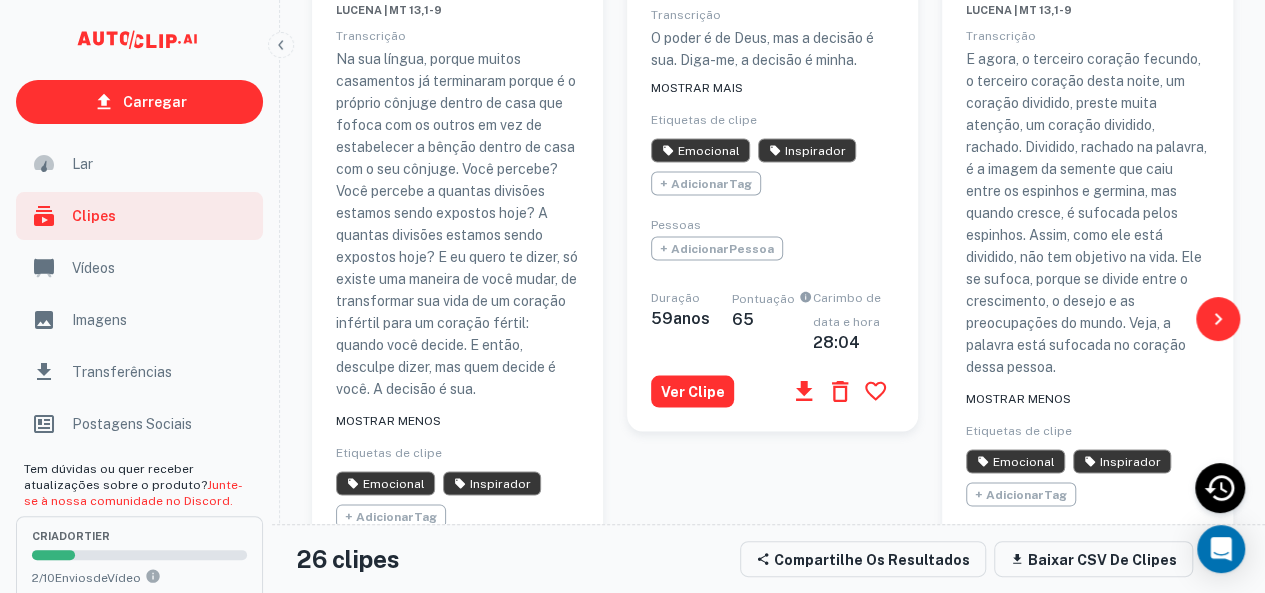 scroll, scrollTop: 1798, scrollLeft: 0, axis: vertical 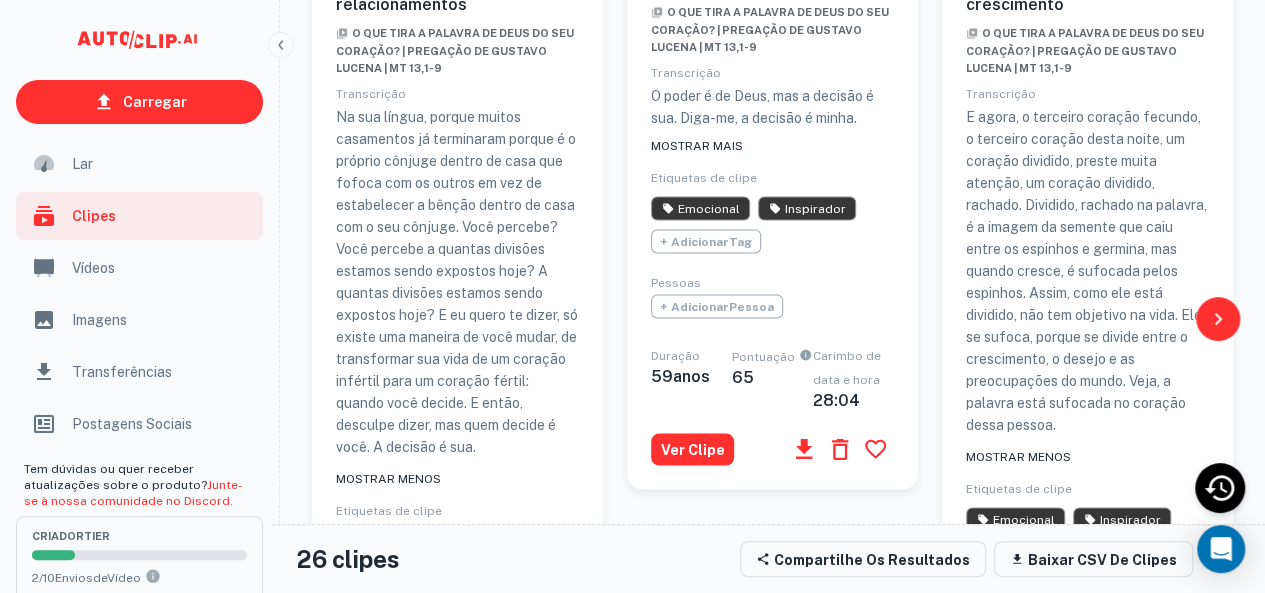 click on "MOSTRAR MAIS" at bounding box center [697, 145] 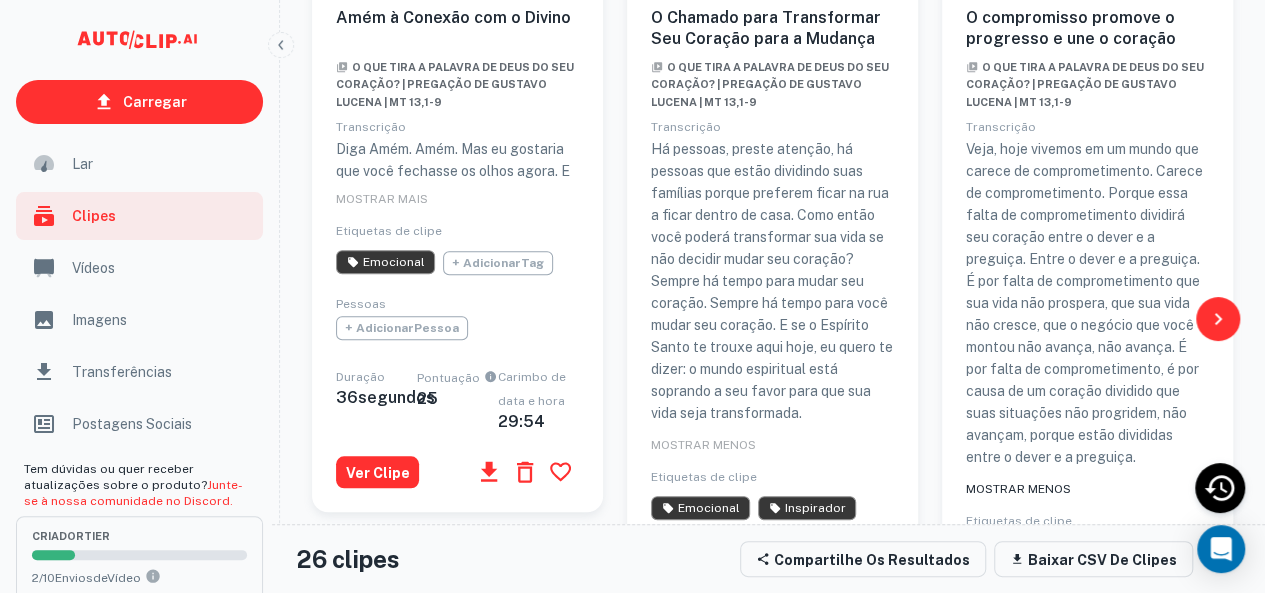 scroll, scrollTop: 598, scrollLeft: 0, axis: vertical 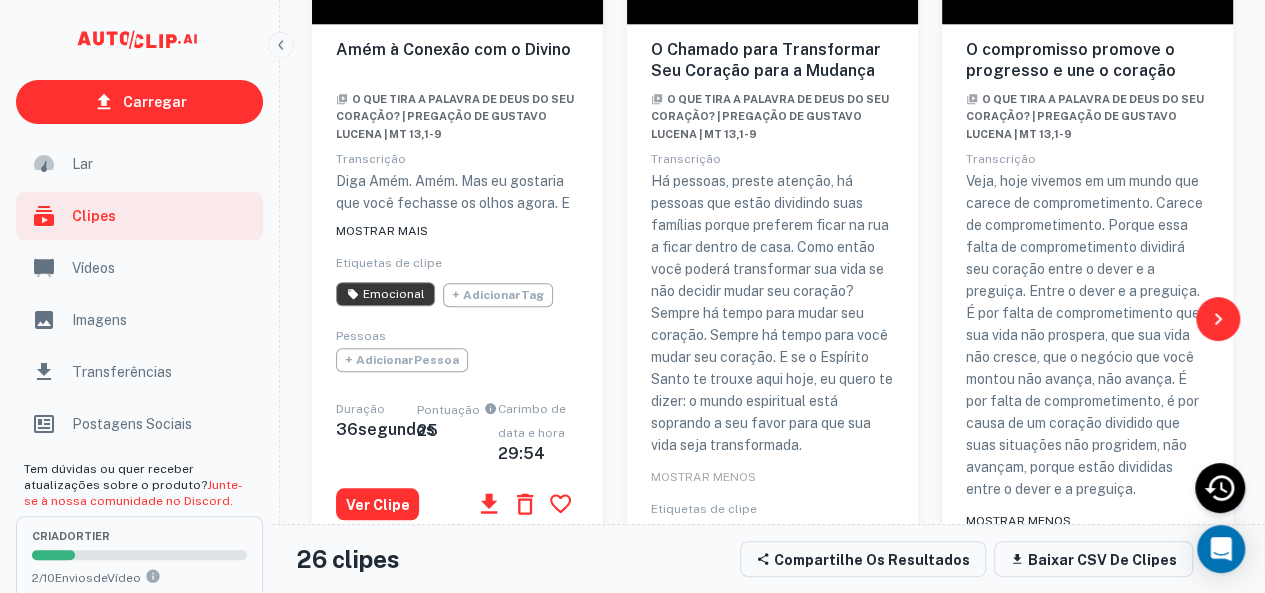 click on "MOSTRAR MAIS" at bounding box center [382, 231] 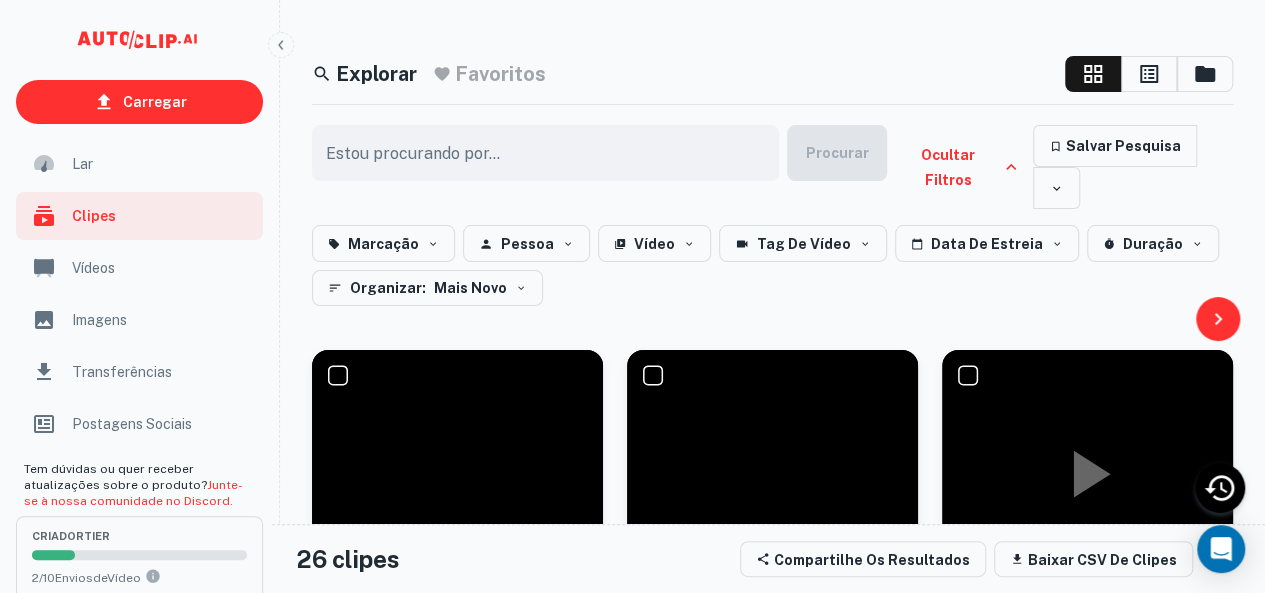 scroll, scrollTop: 0, scrollLeft: 0, axis: both 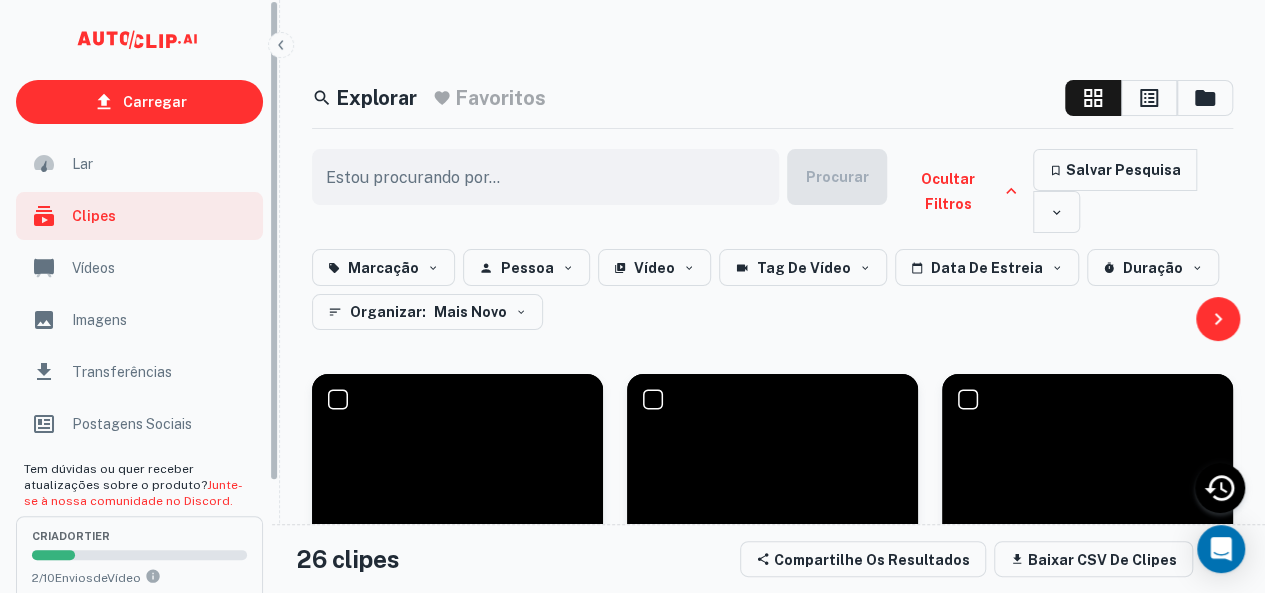 click on "Lar" at bounding box center (161, 164) 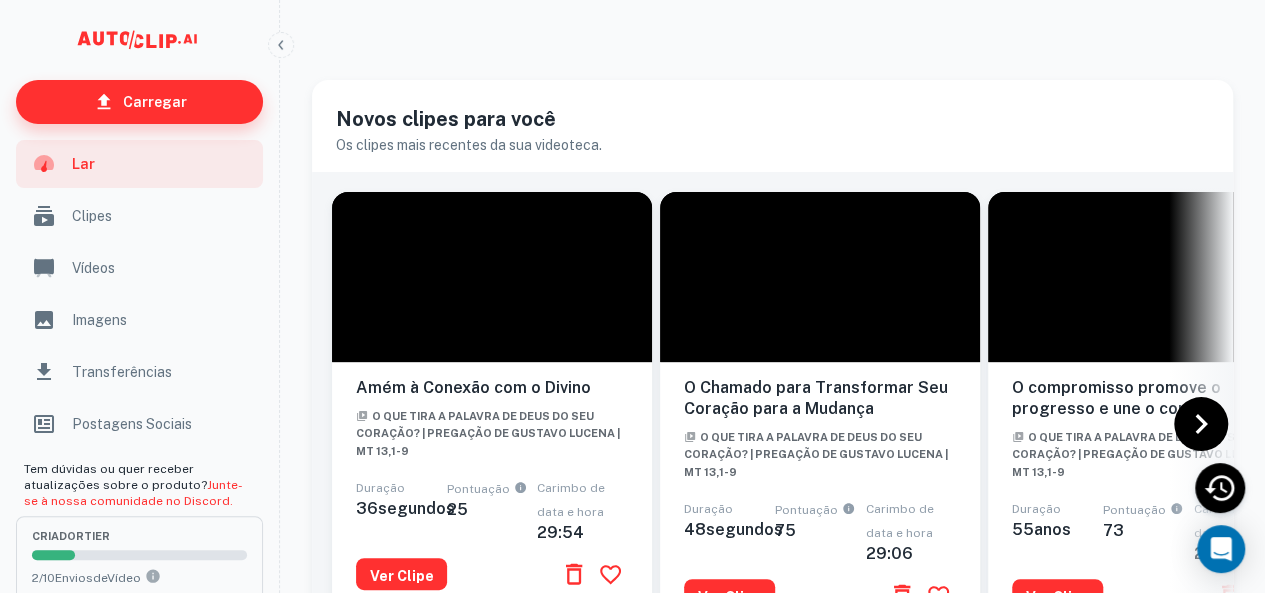 click 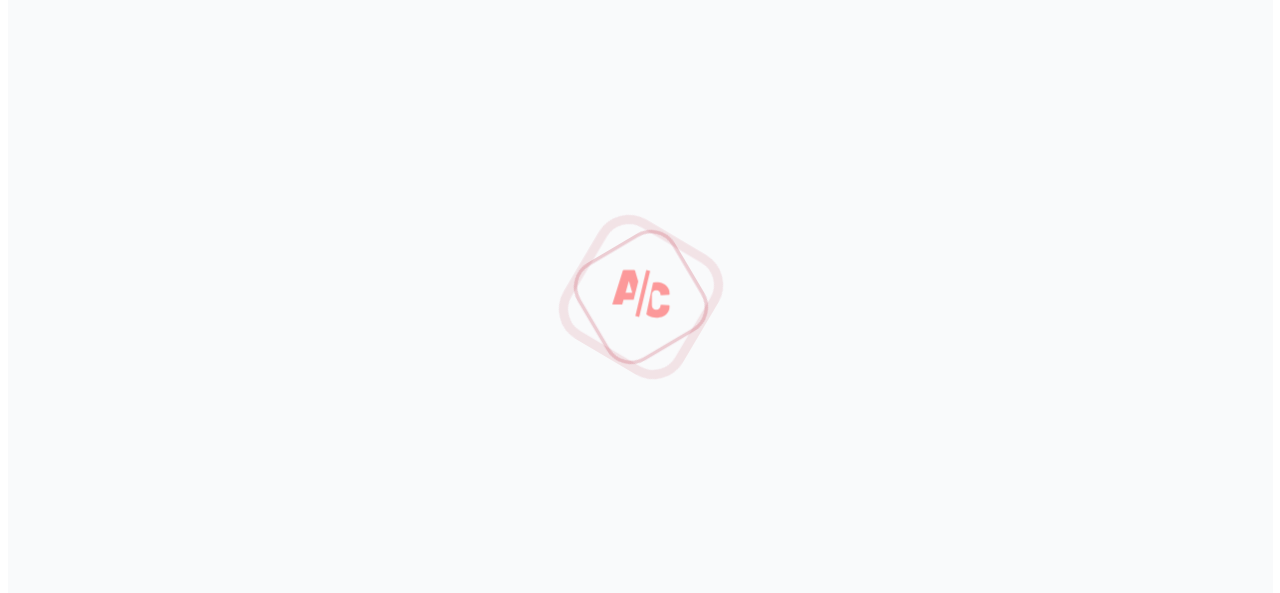 scroll, scrollTop: 0, scrollLeft: 0, axis: both 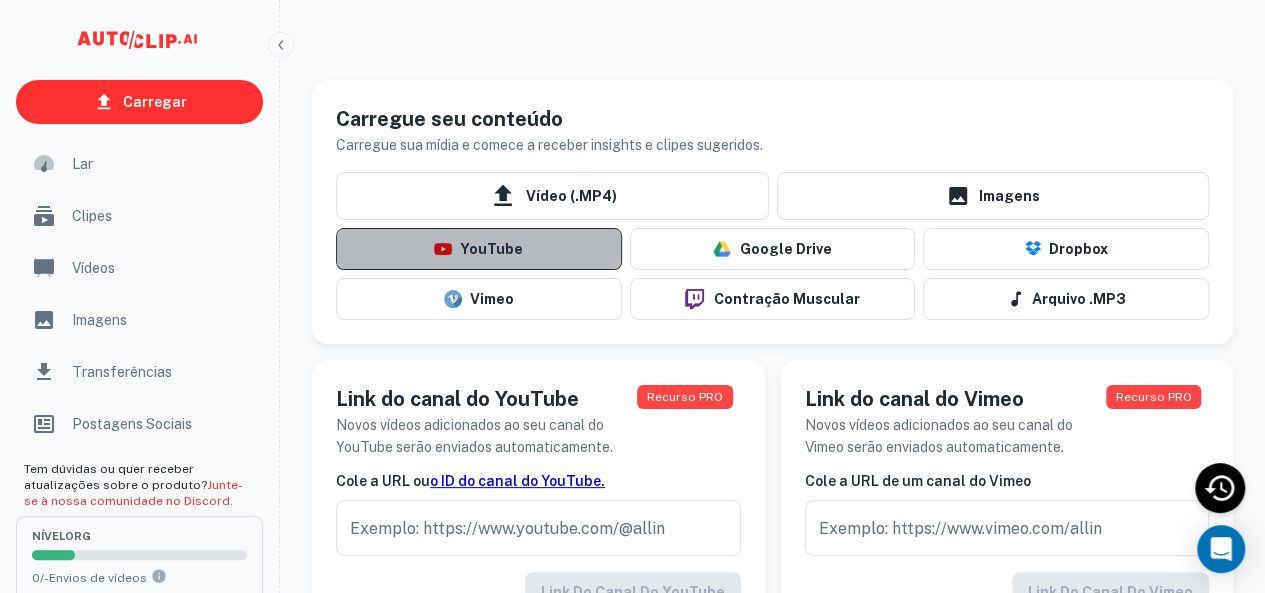 click on "YouTube" at bounding box center [491, 250] 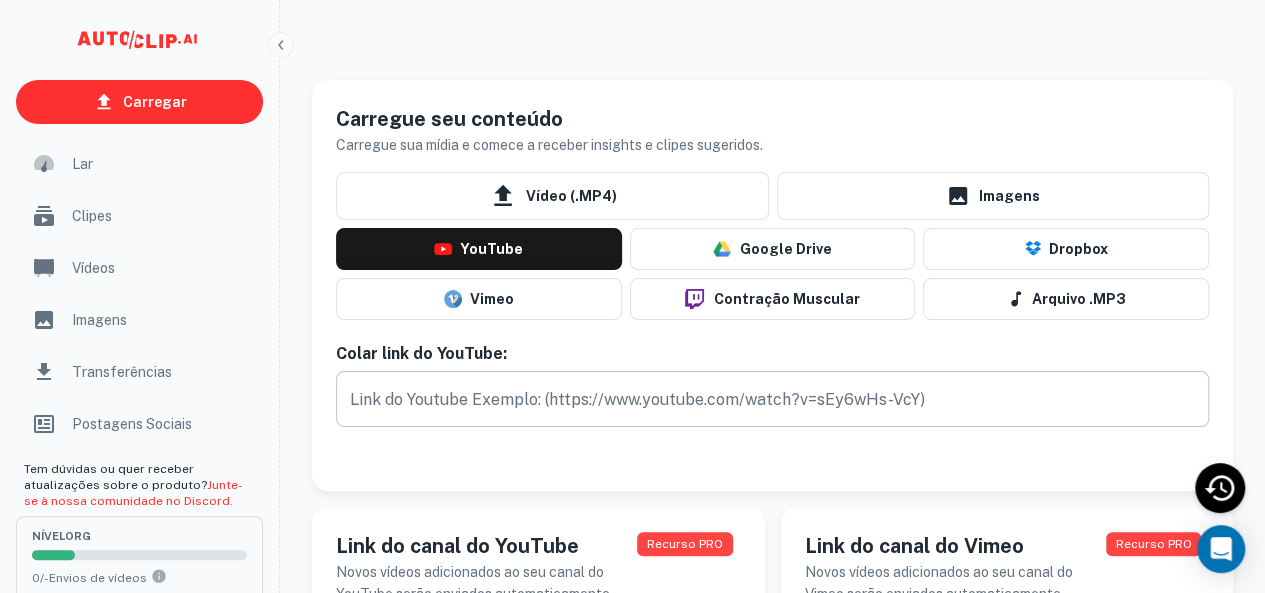 click at bounding box center [772, 399] 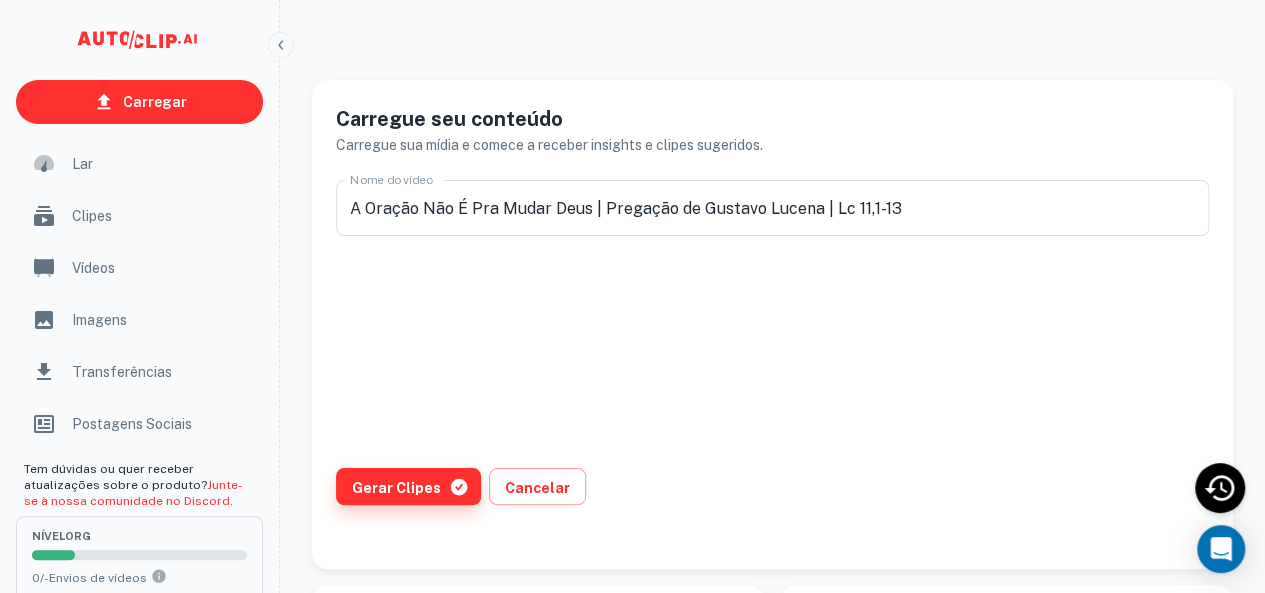 click on "Gerar clipes" at bounding box center [396, 487] 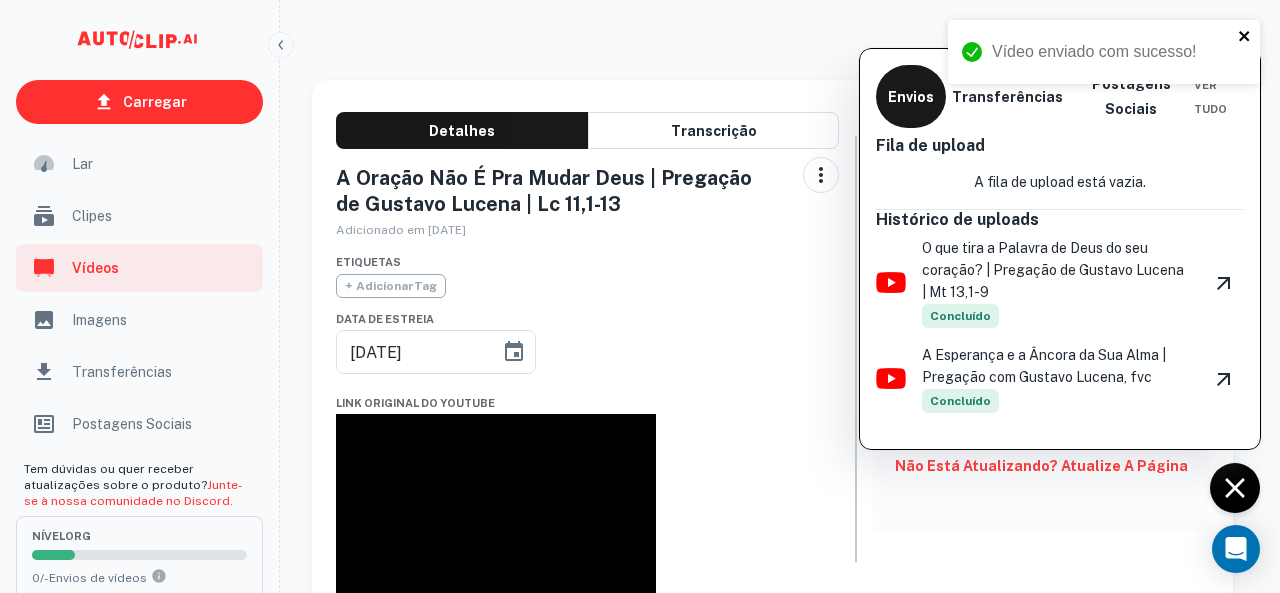 click 